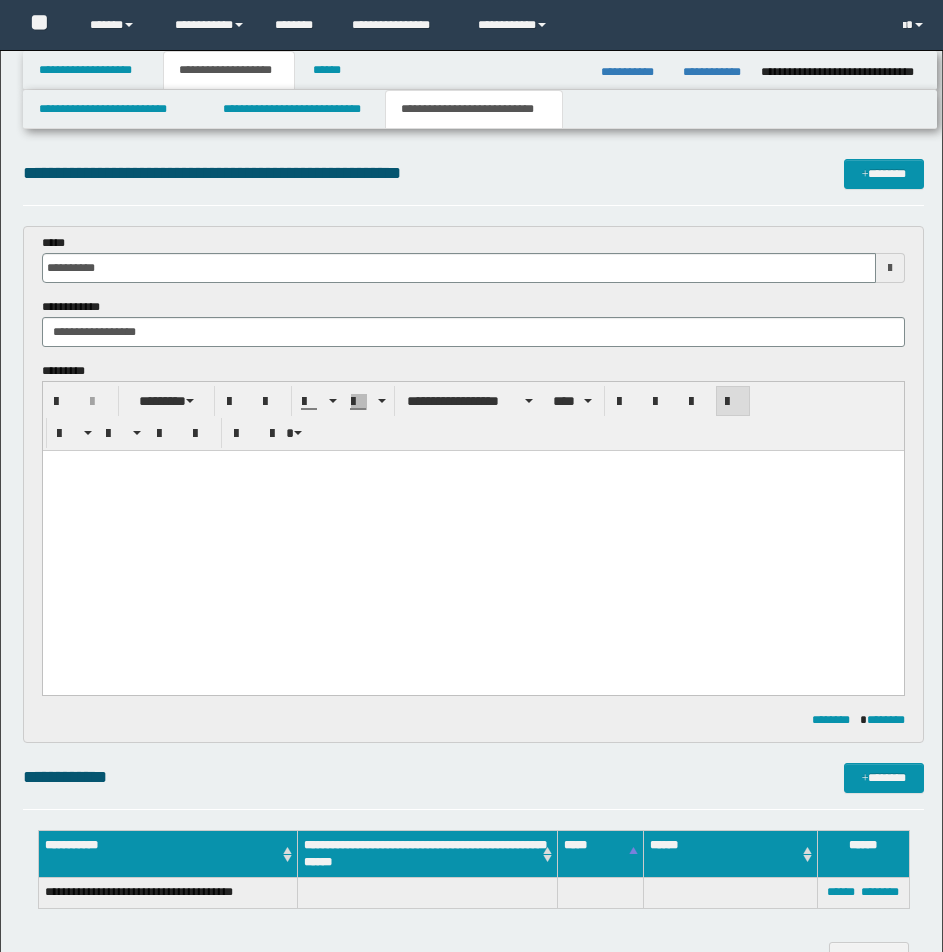 scroll, scrollTop: 0, scrollLeft: 0, axis: both 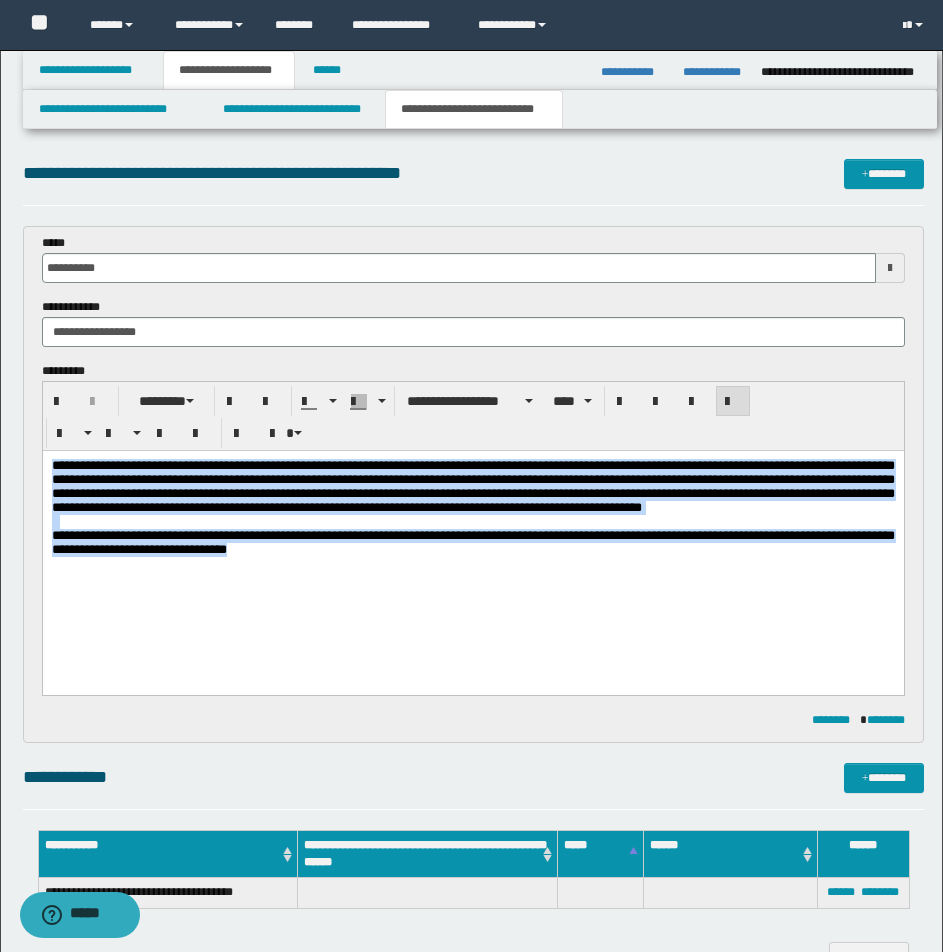 drag, startPoint x: 51, startPoint y: 468, endPoint x: 696, endPoint y: 610, distance: 660.44604 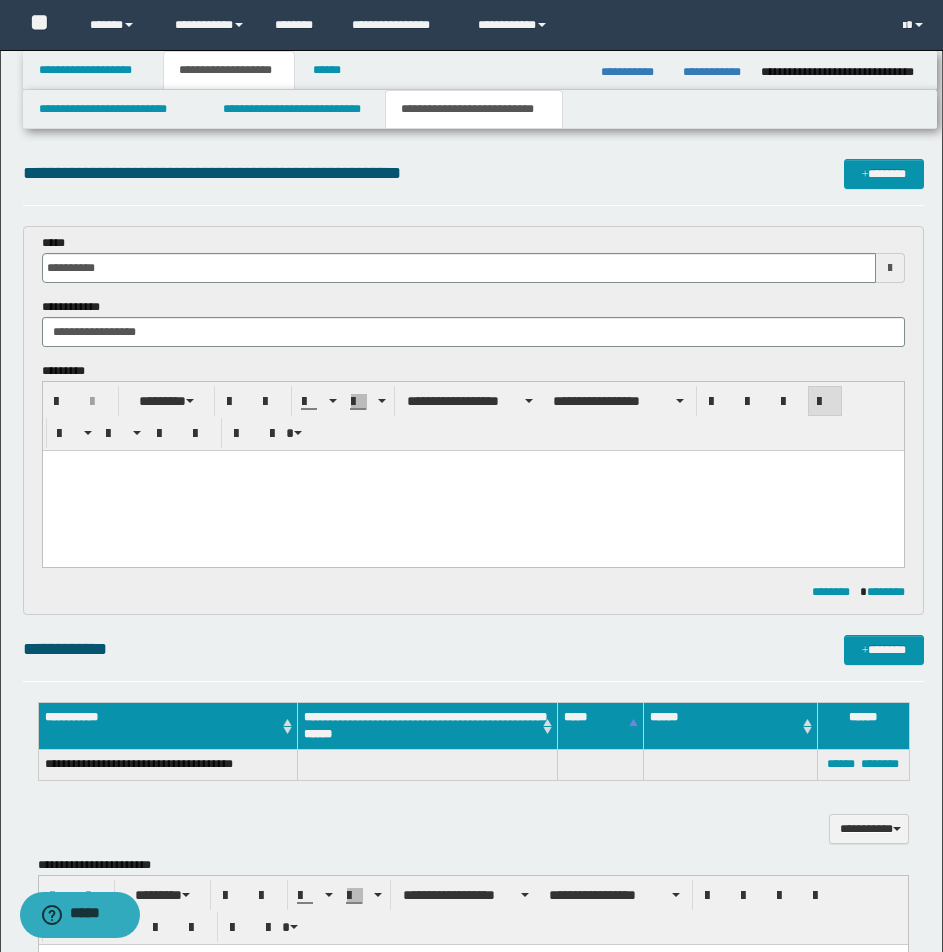 paste 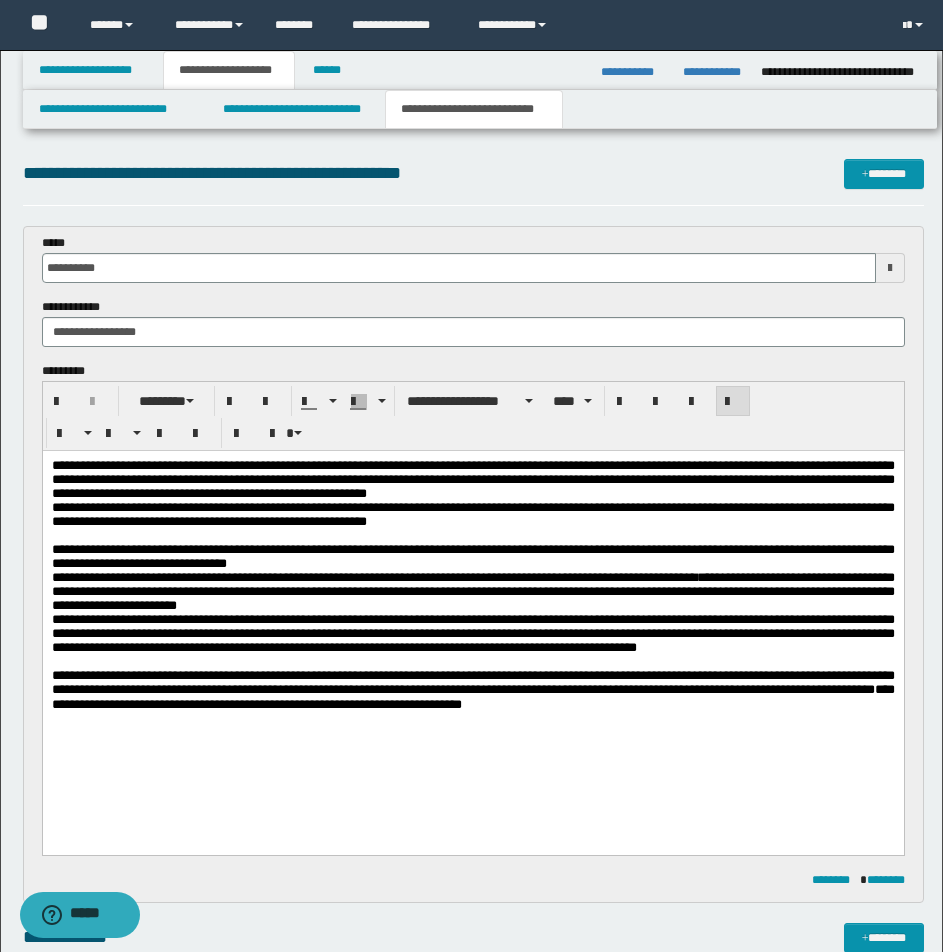 click on "**********" at bounding box center (472, 515) 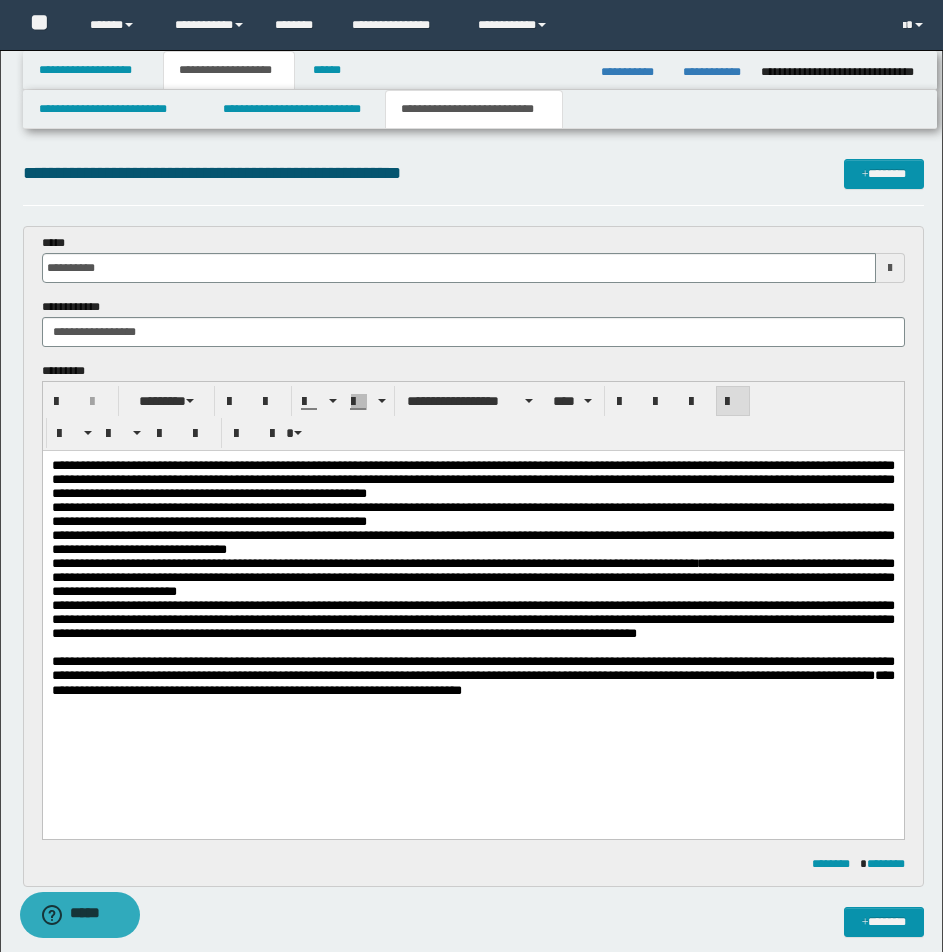 click on "**********" at bounding box center [472, 620] 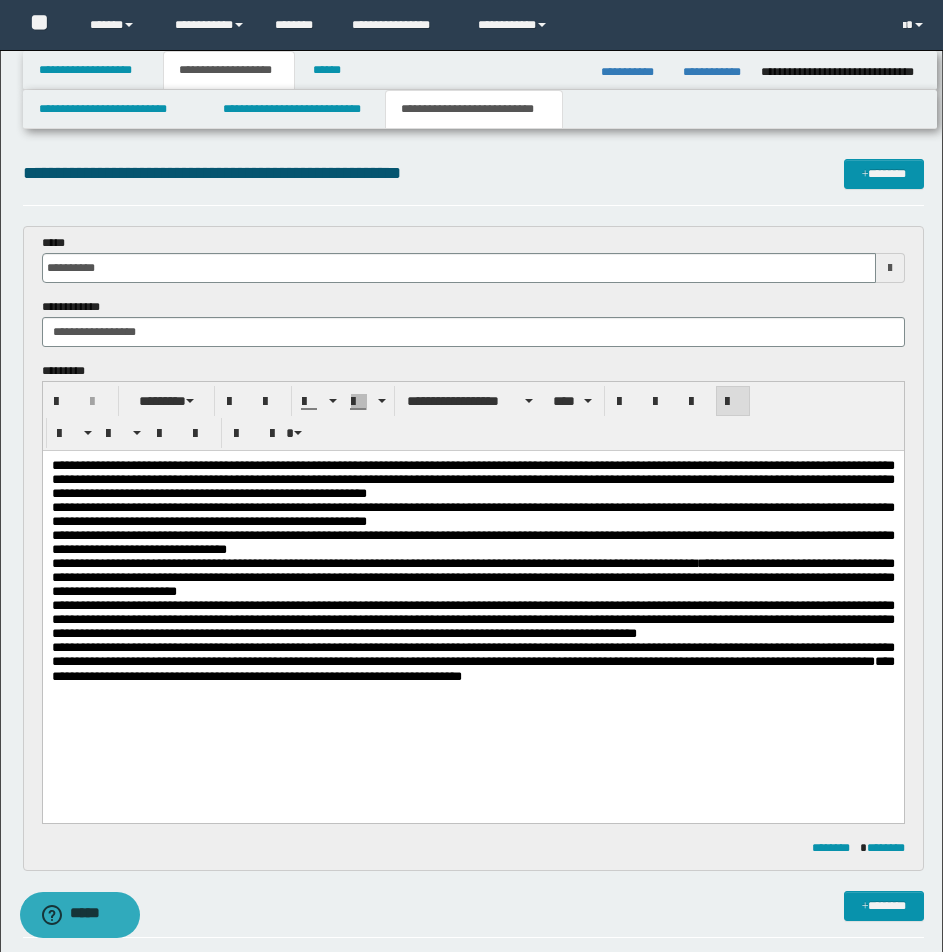 click on "**********" at bounding box center (471, 1100) 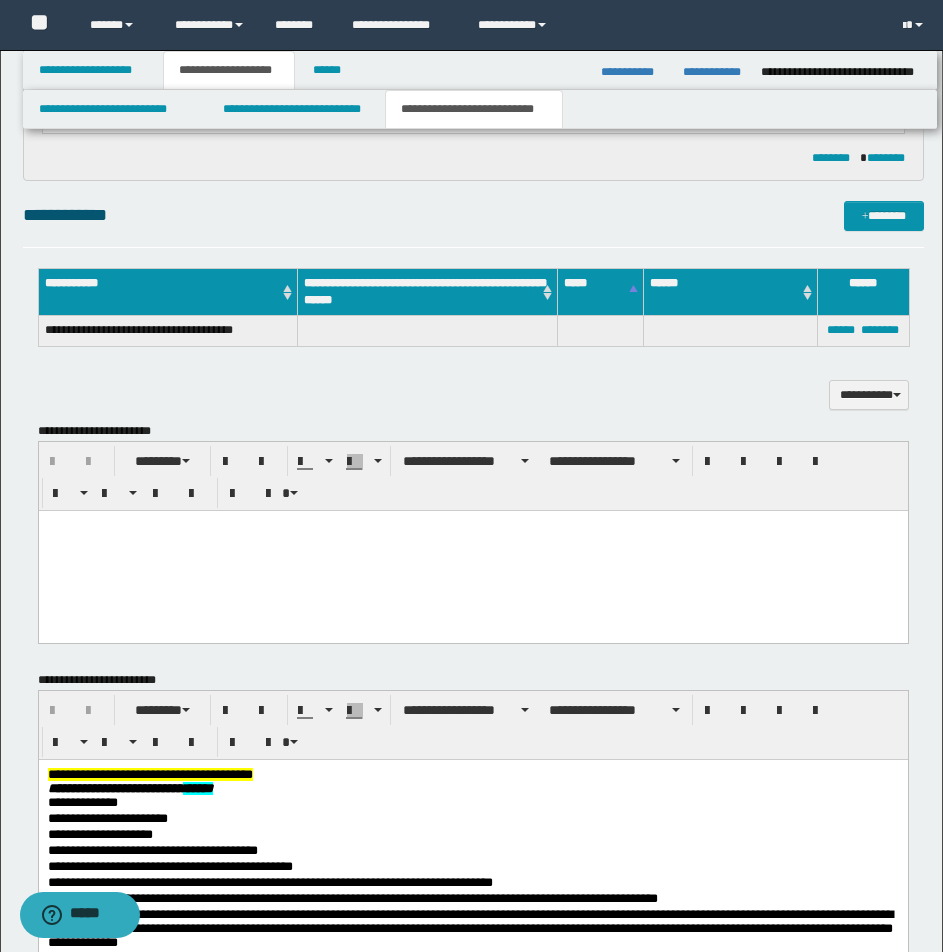 scroll, scrollTop: 730, scrollLeft: 0, axis: vertical 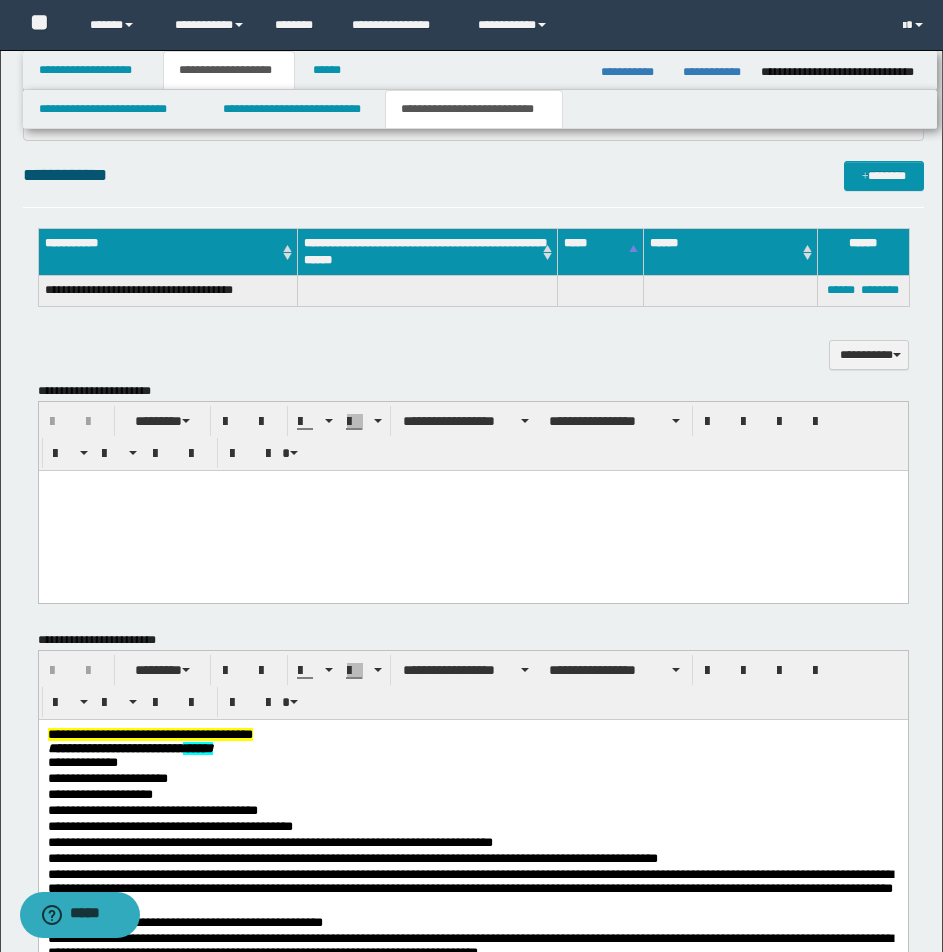 click at bounding box center [472, 510] 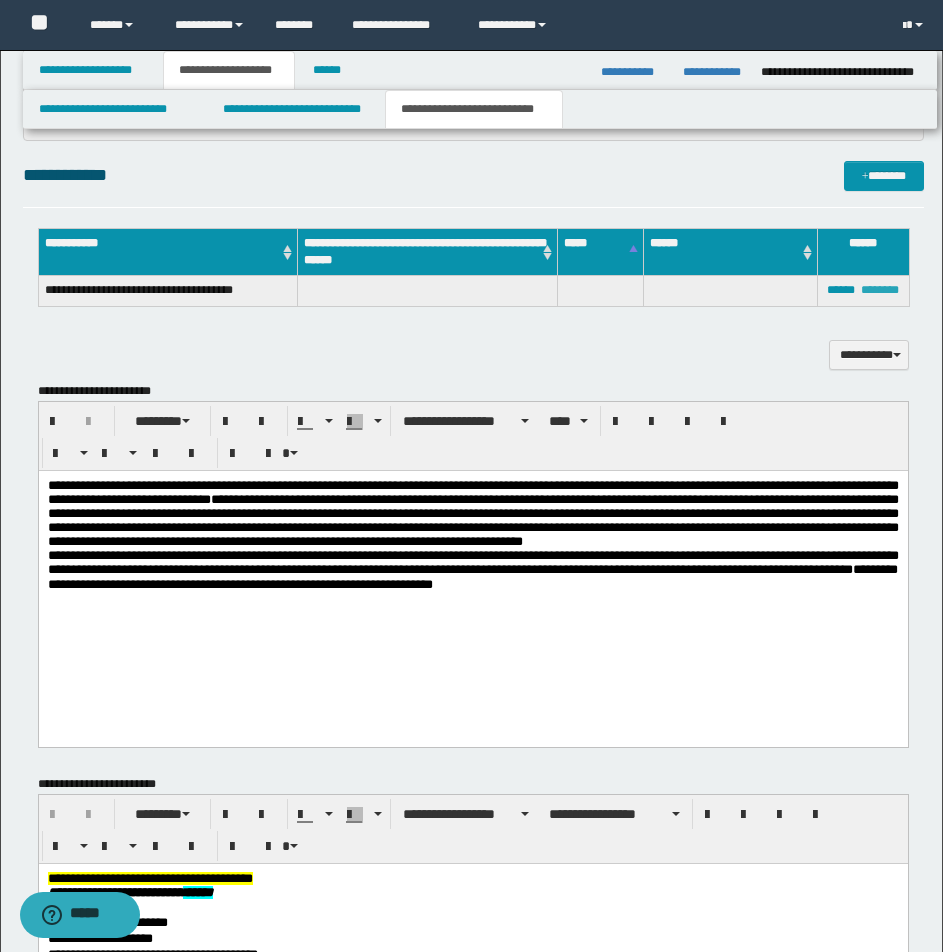 click on "********" at bounding box center (880, 290) 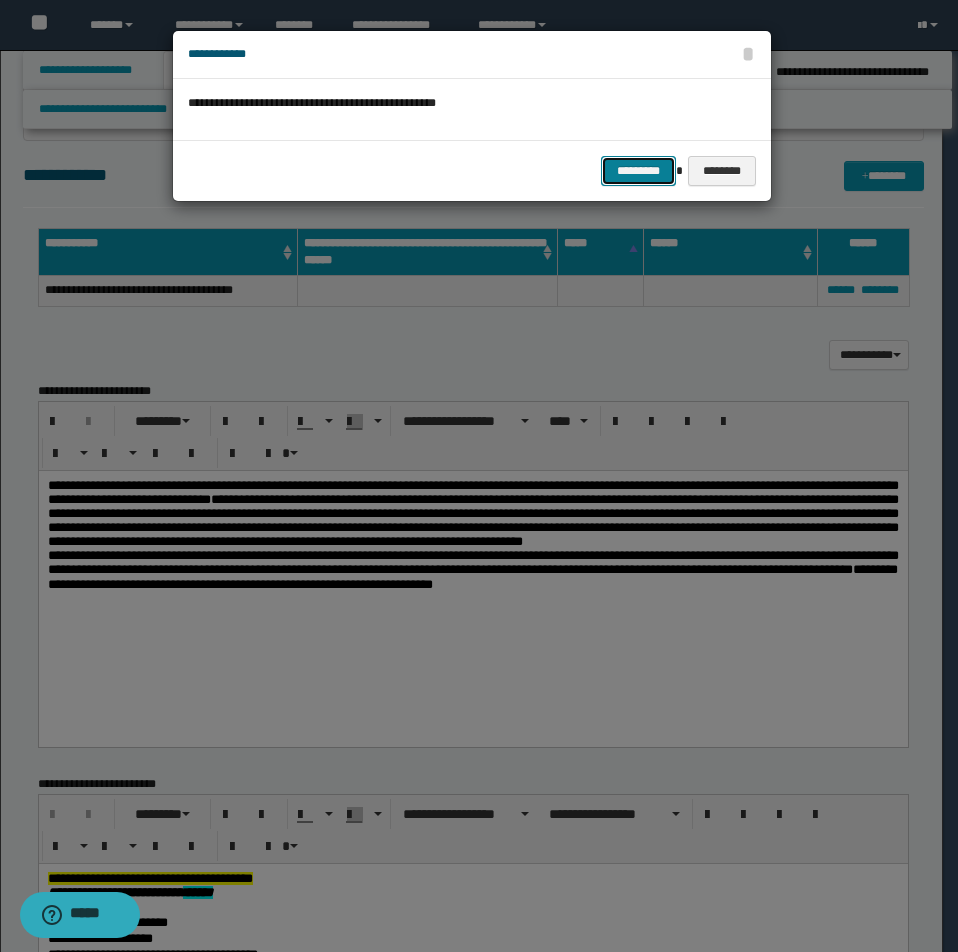 click on "*********" at bounding box center [638, 171] 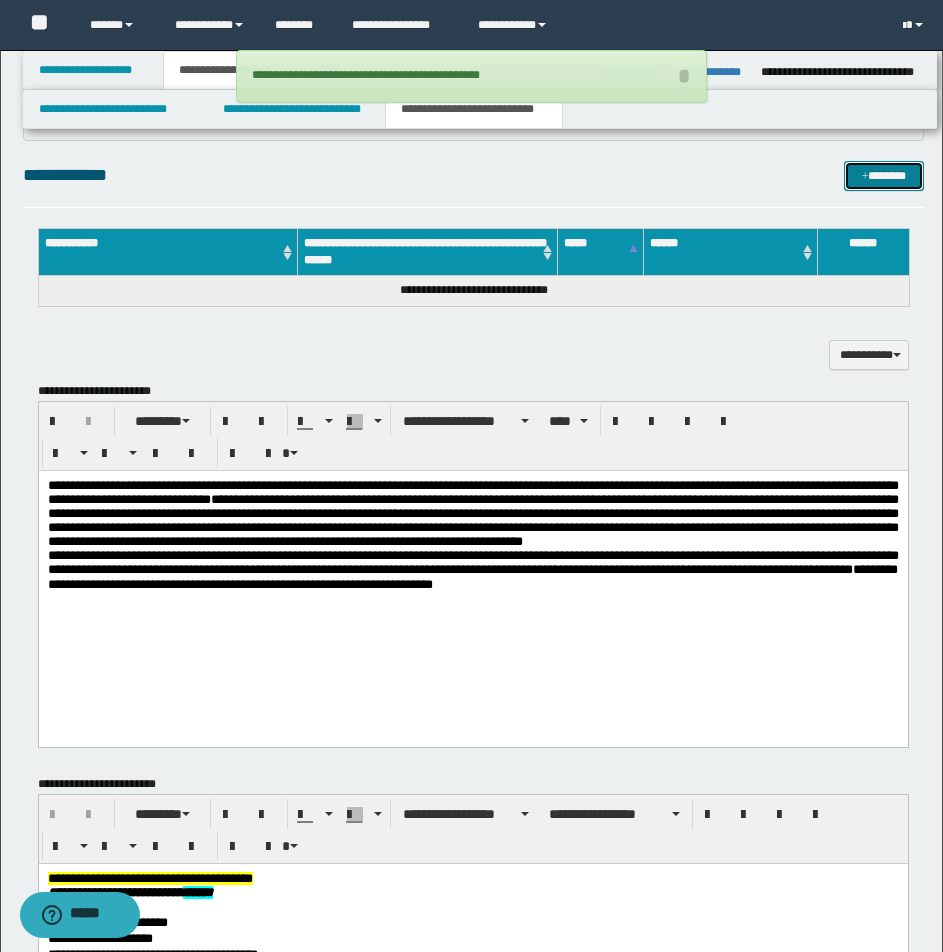click on "*******" at bounding box center [884, 176] 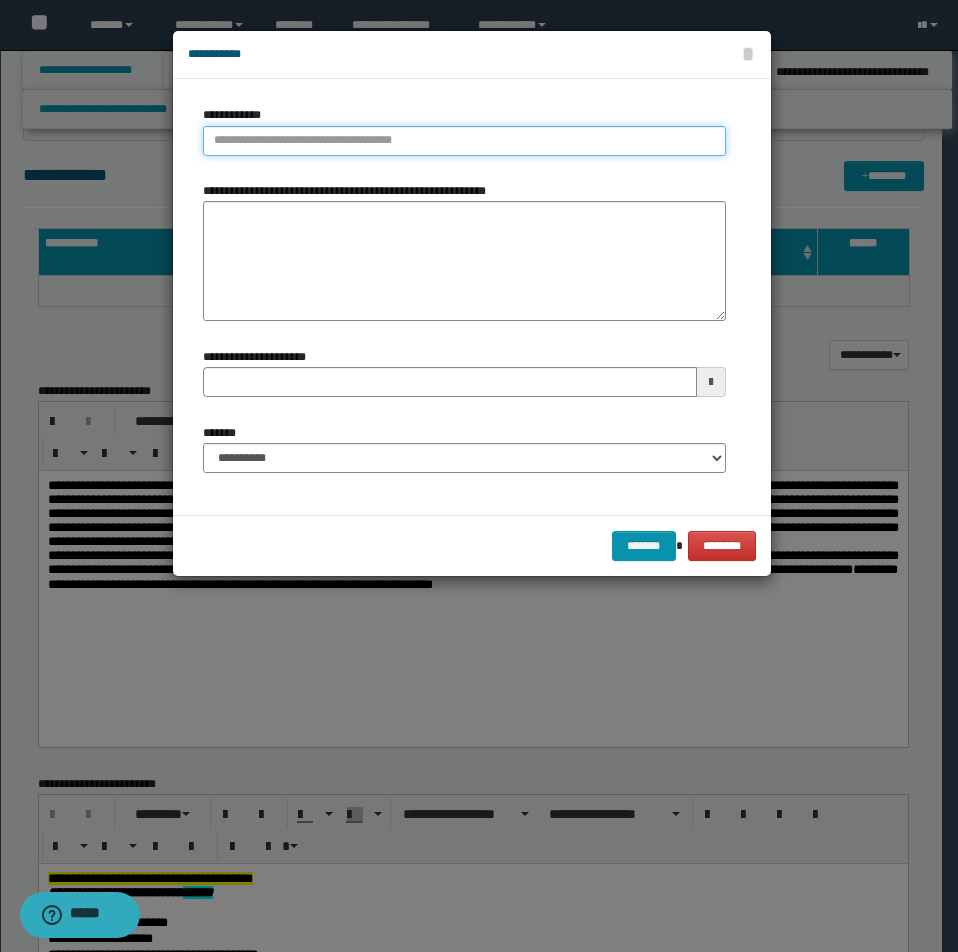 click on "**********" at bounding box center [464, 141] 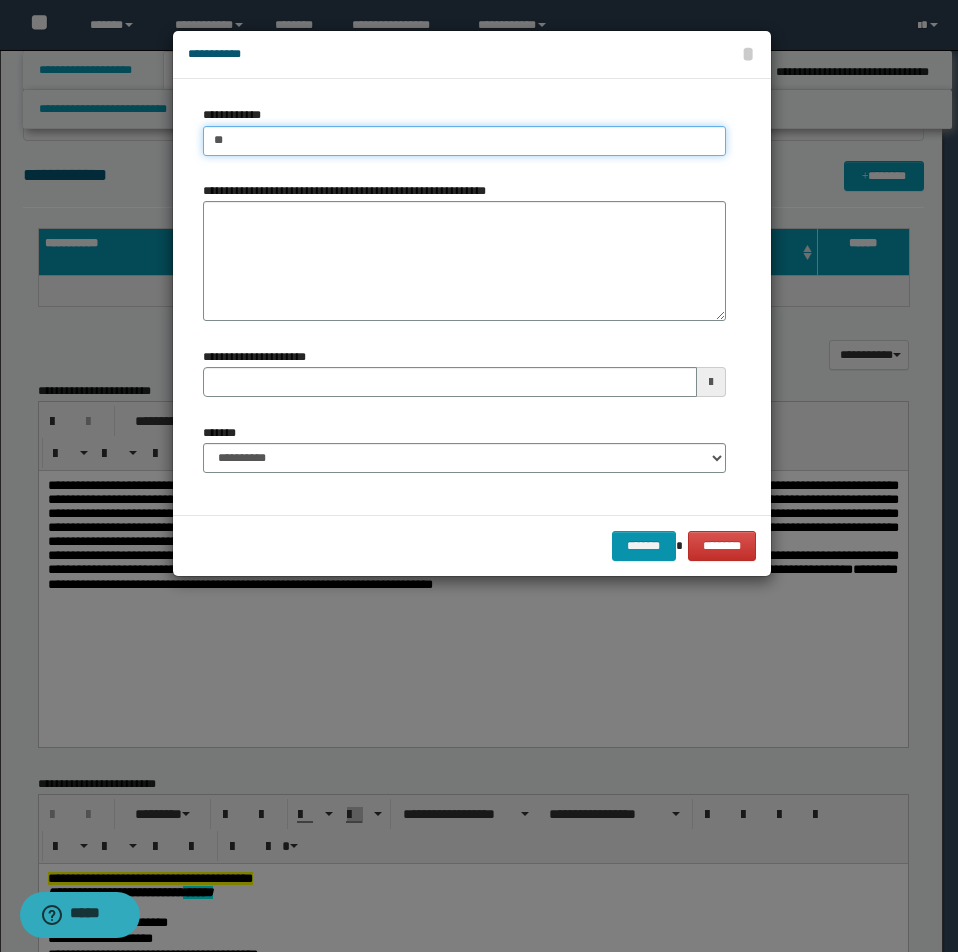 type on "***" 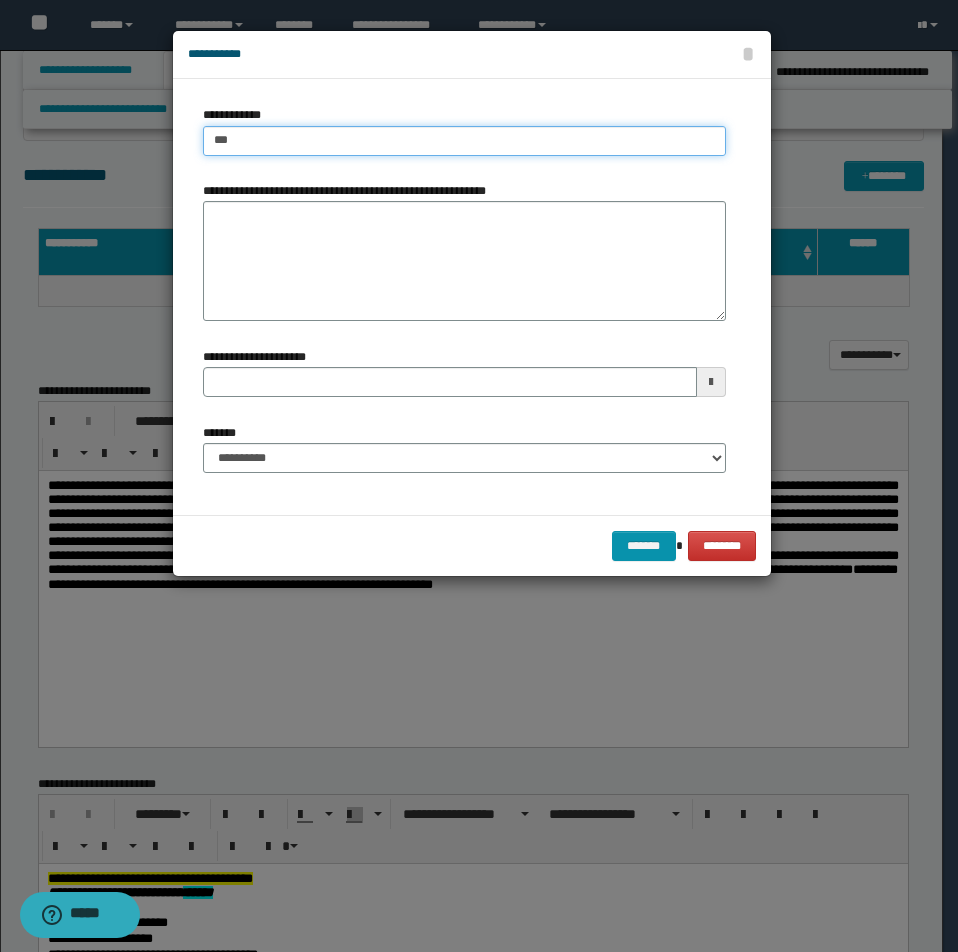 type on "***" 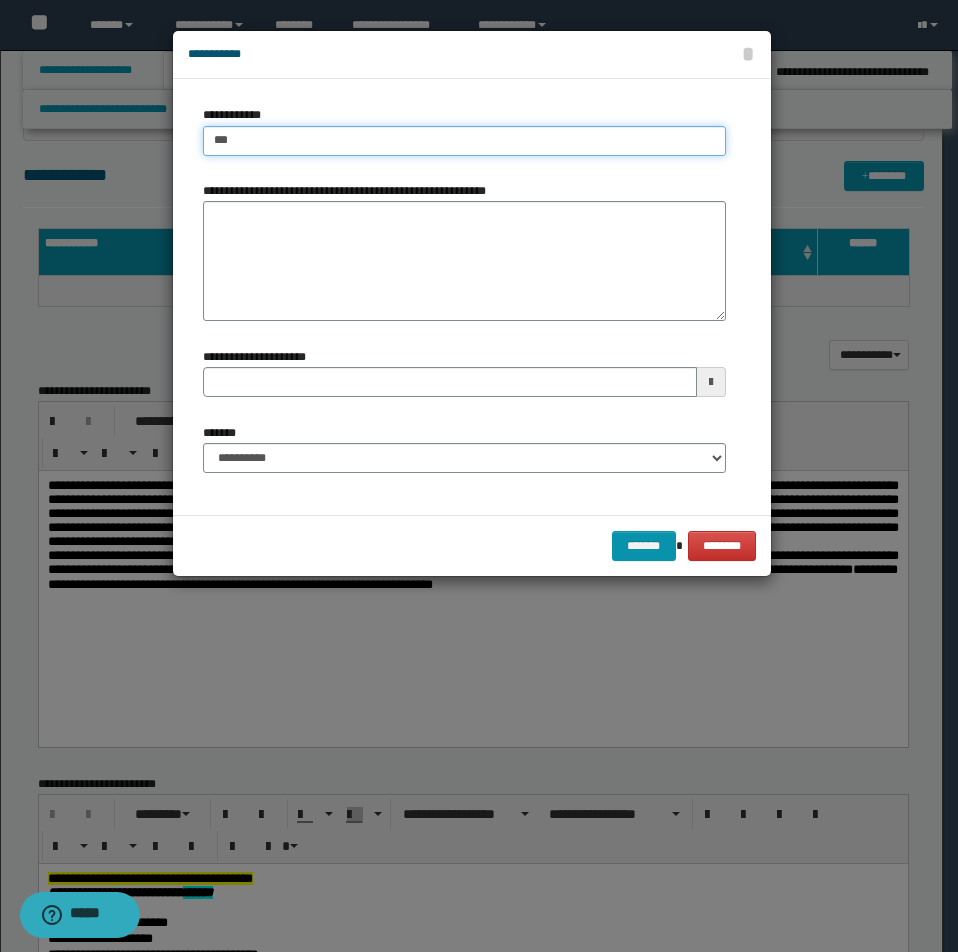 type 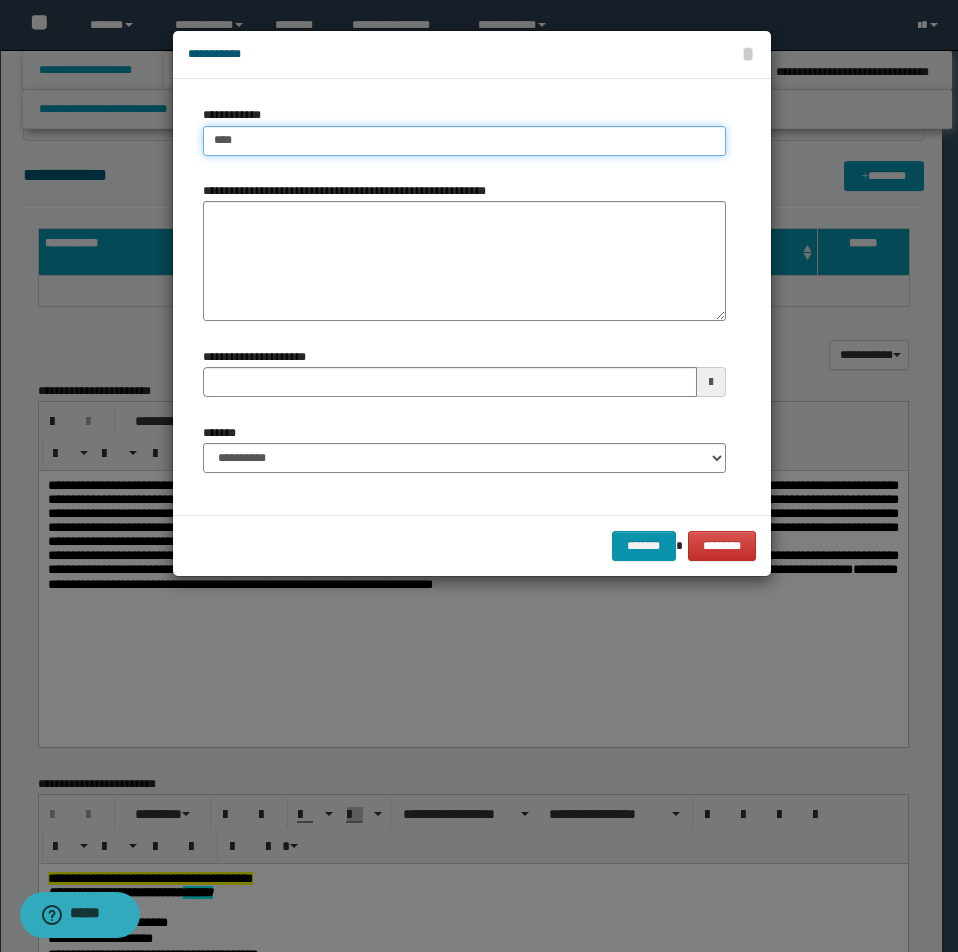type on "****" 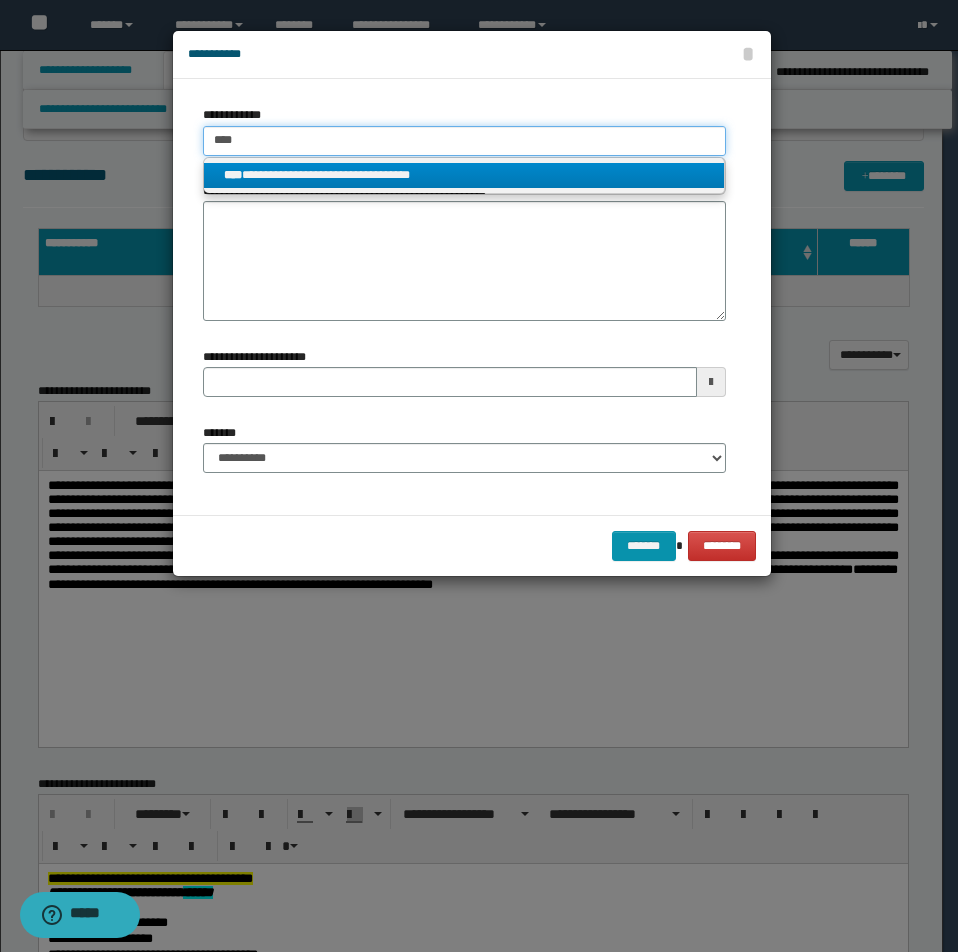 type on "****" 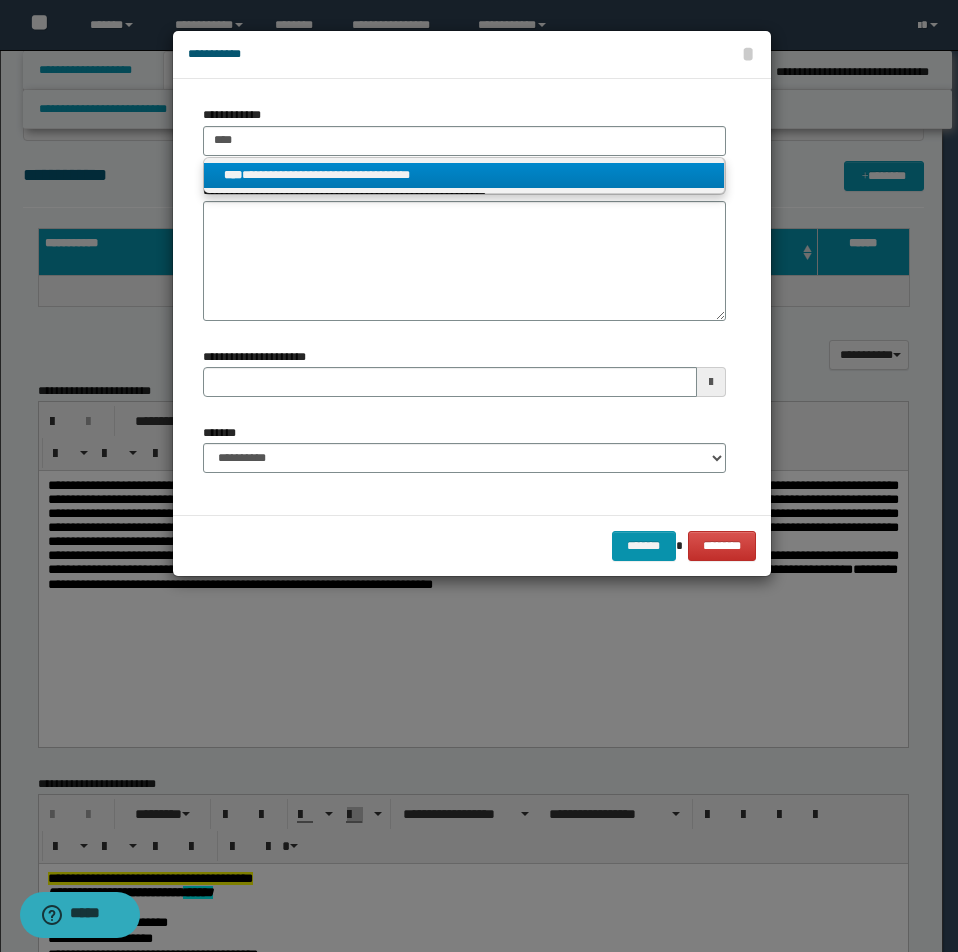 click on "**********" at bounding box center [464, 175] 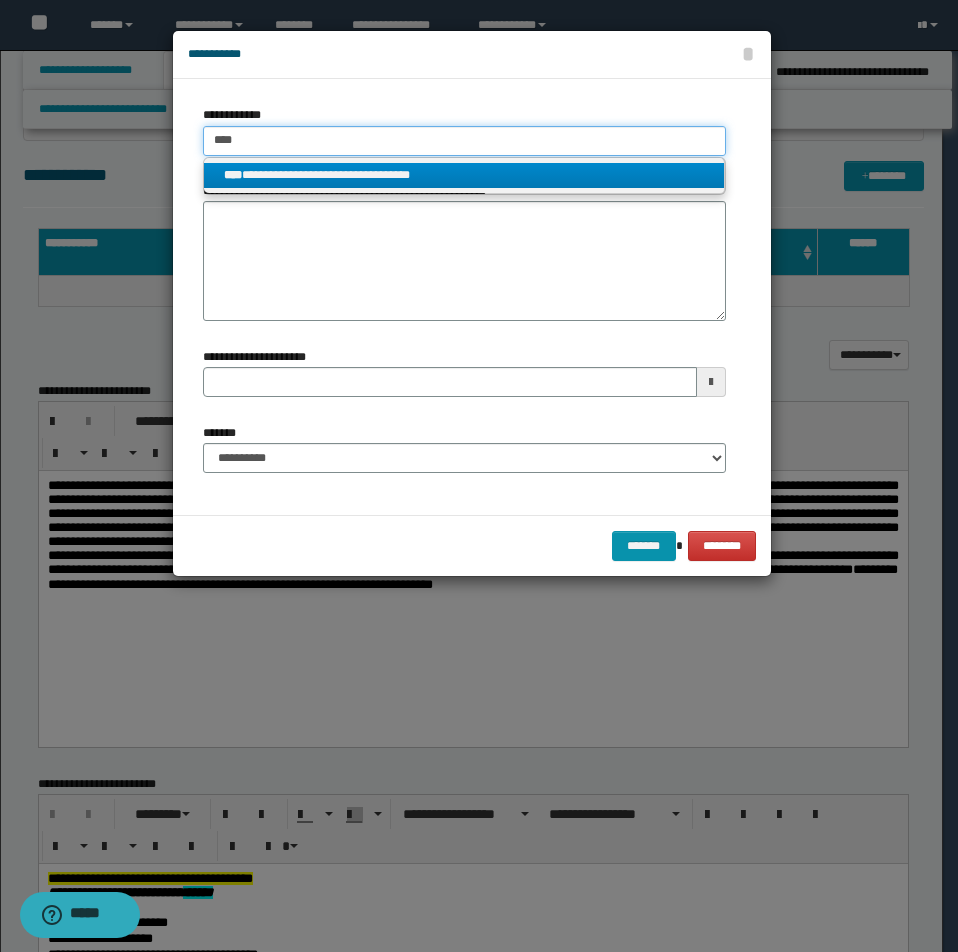 type 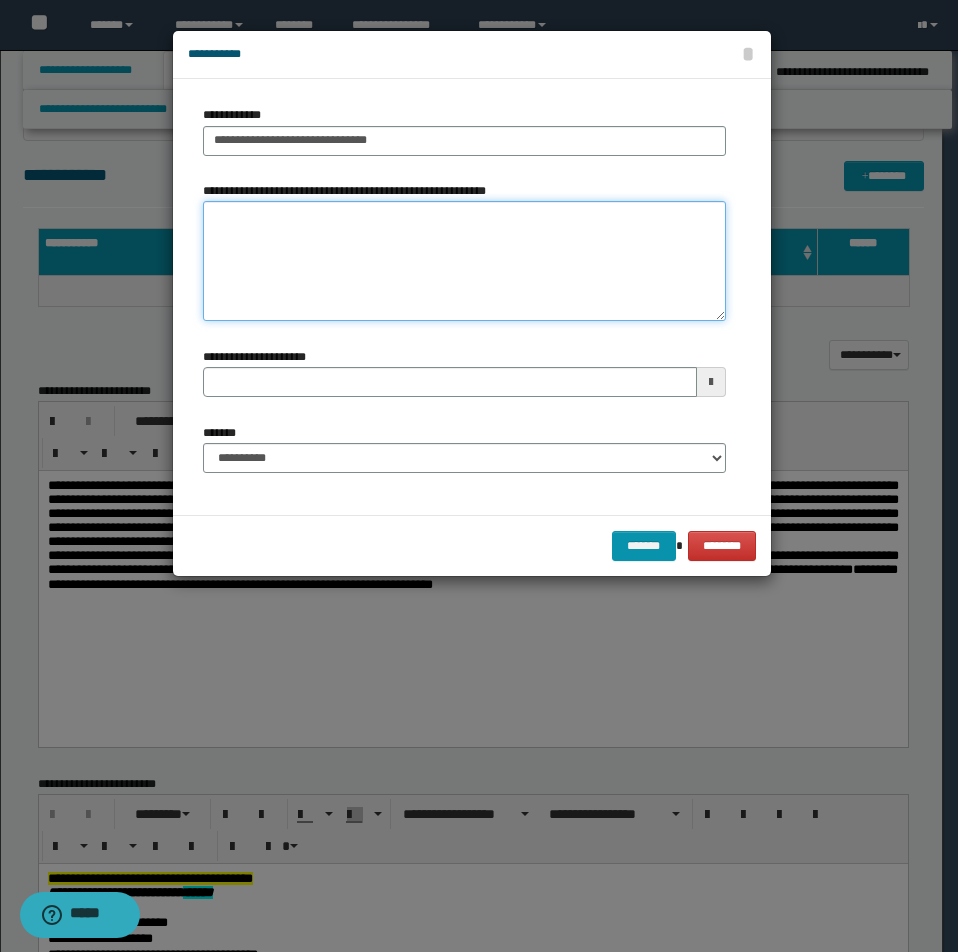 type 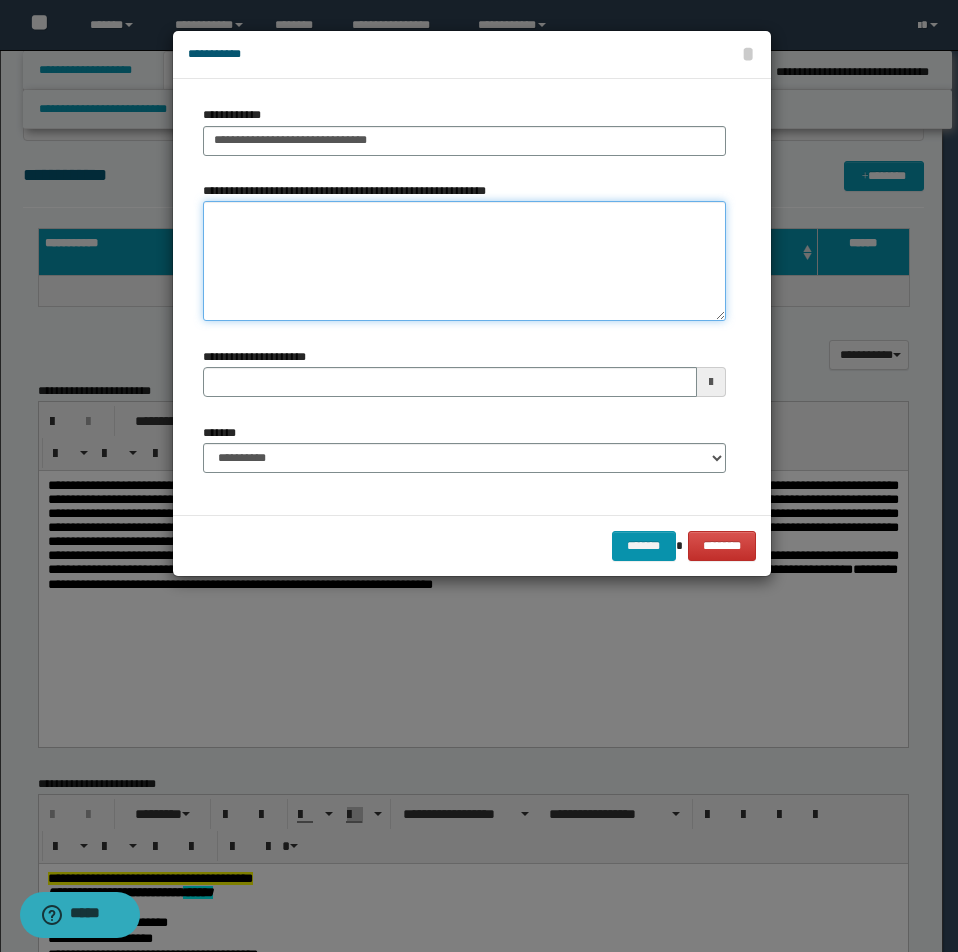 paste on "**********" 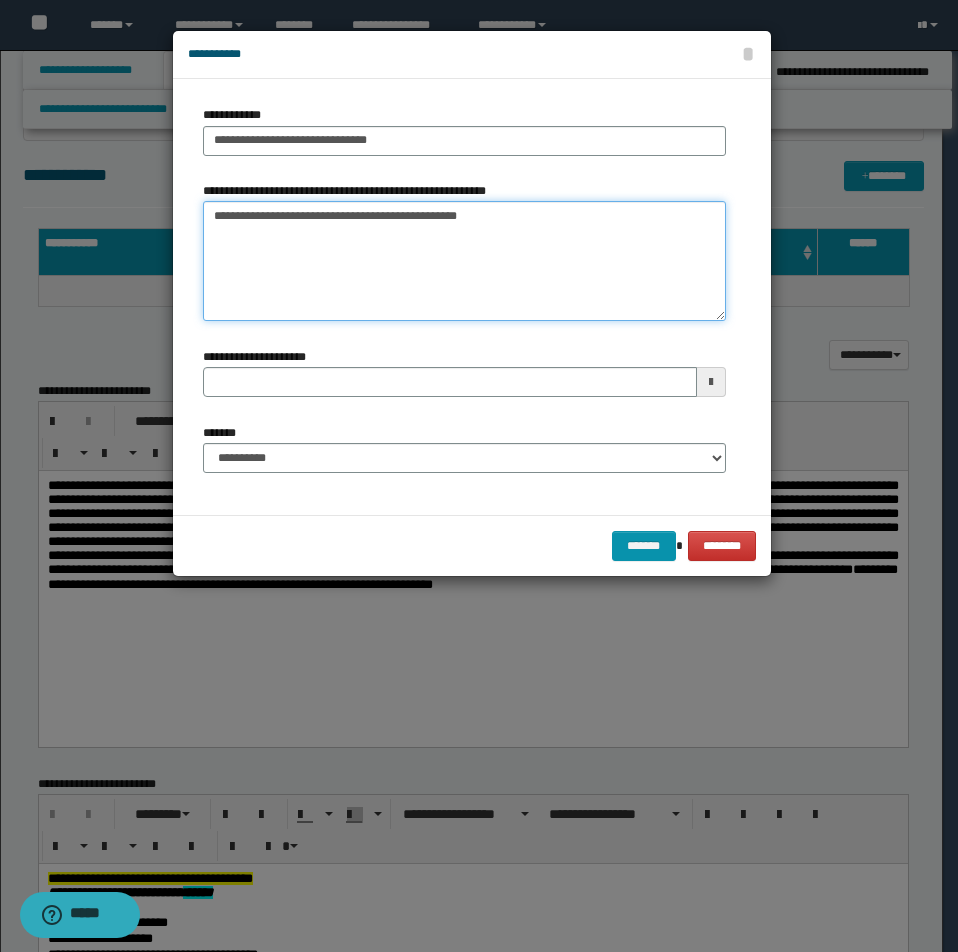 type on "**********" 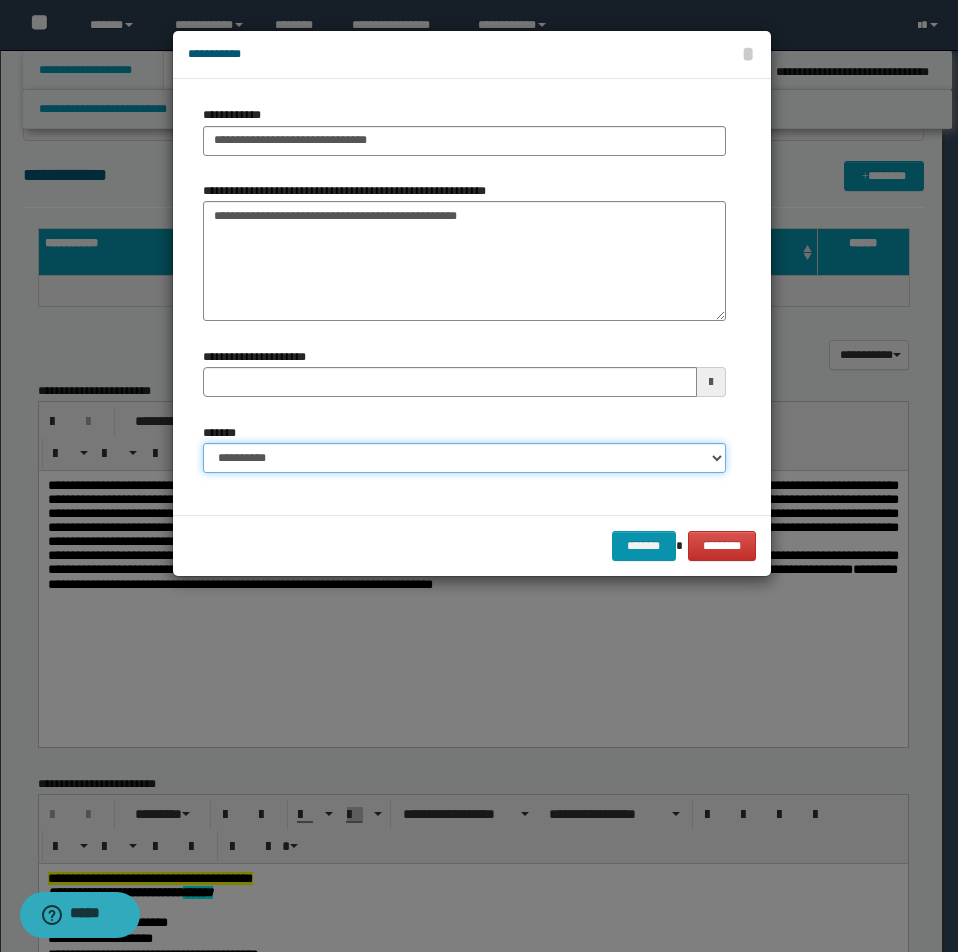 click on "**********" at bounding box center [464, 458] 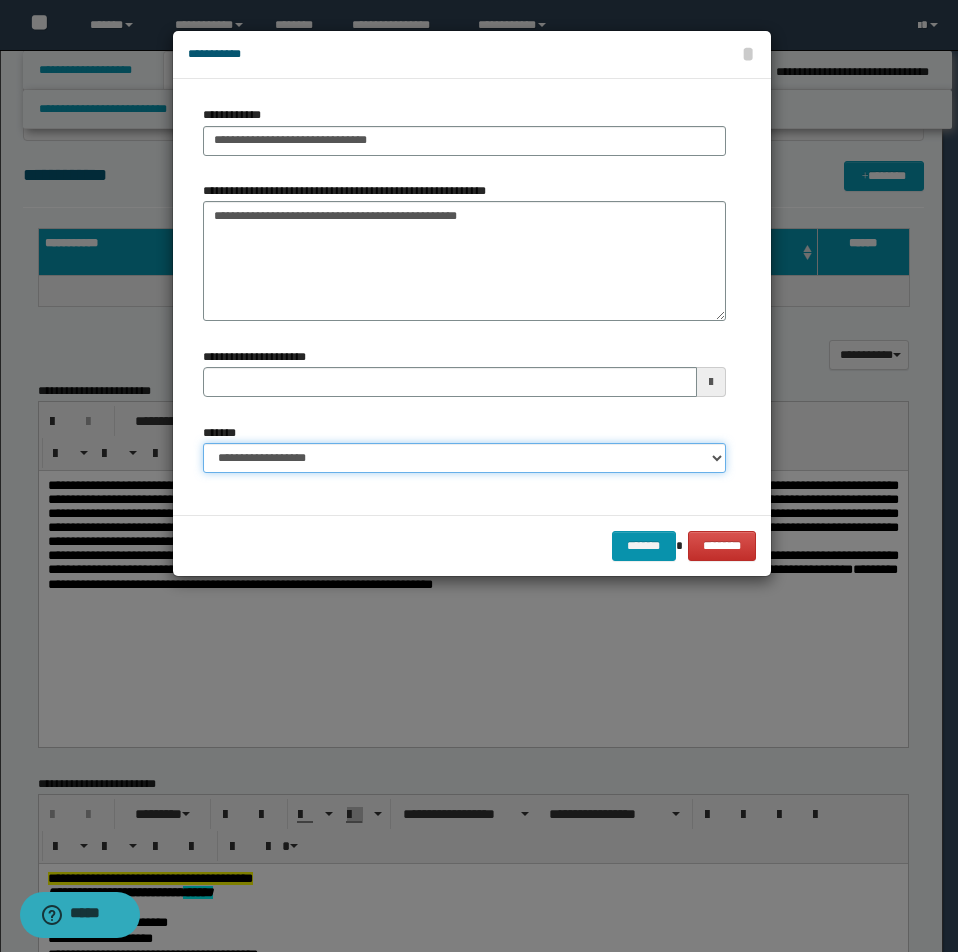 click on "**********" at bounding box center (464, 458) 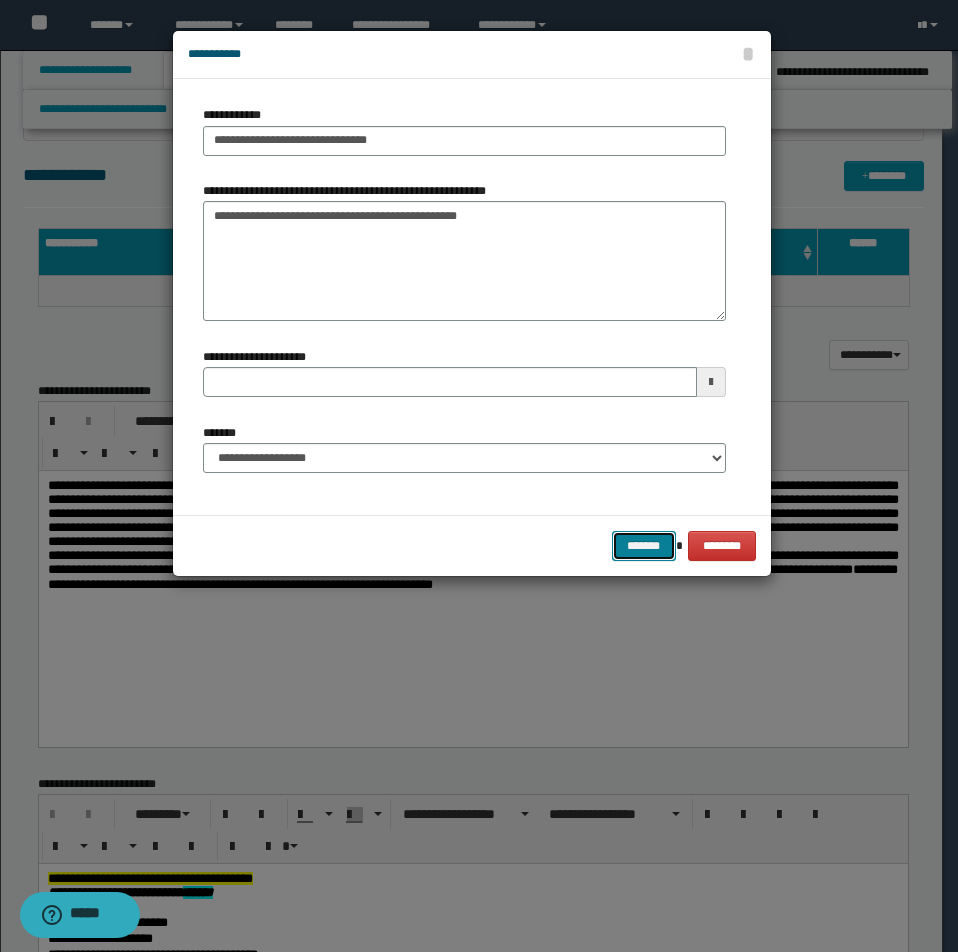 click on "*******" at bounding box center (644, 546) 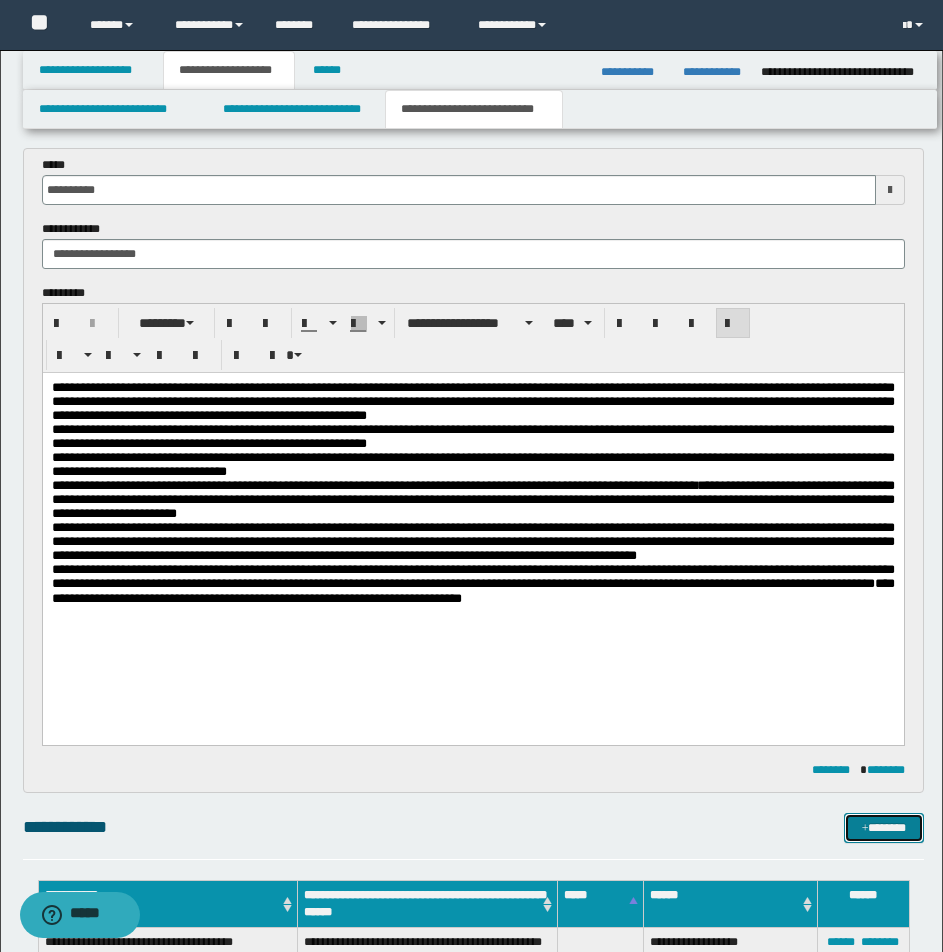 scroll, scrollTop: 0, scrollLeft: 0, axis: both 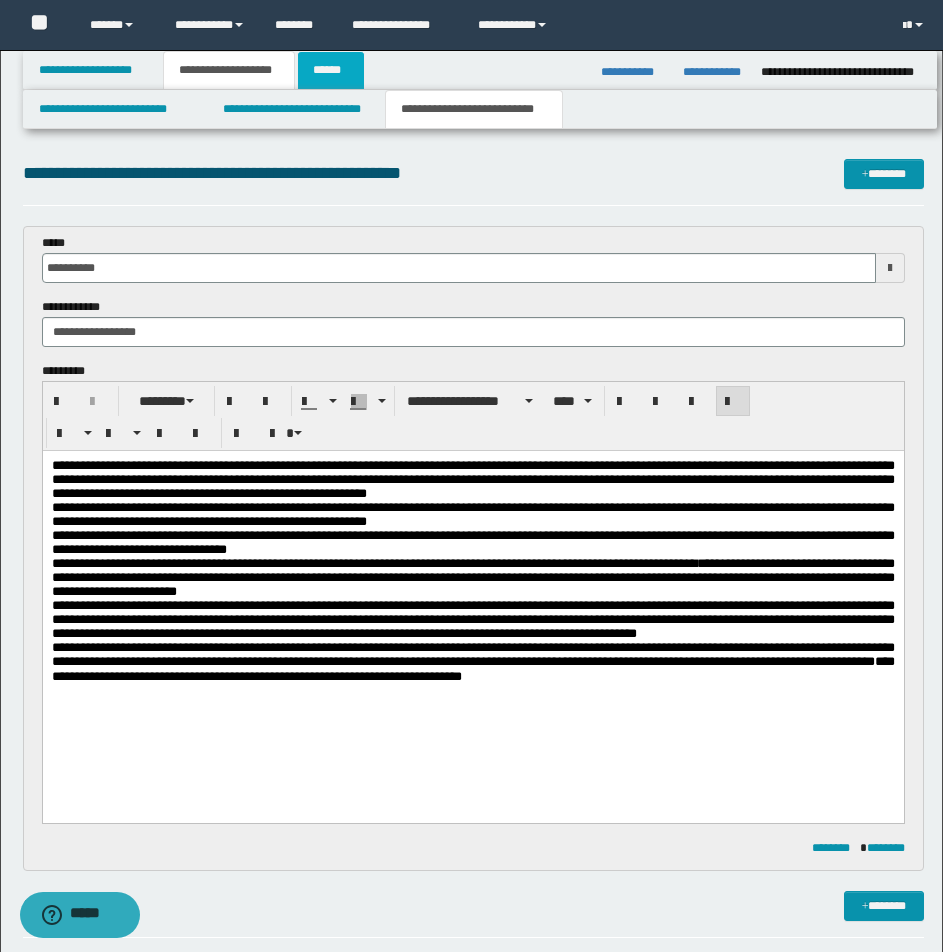 click on "******" at bounding box center (331, 70) 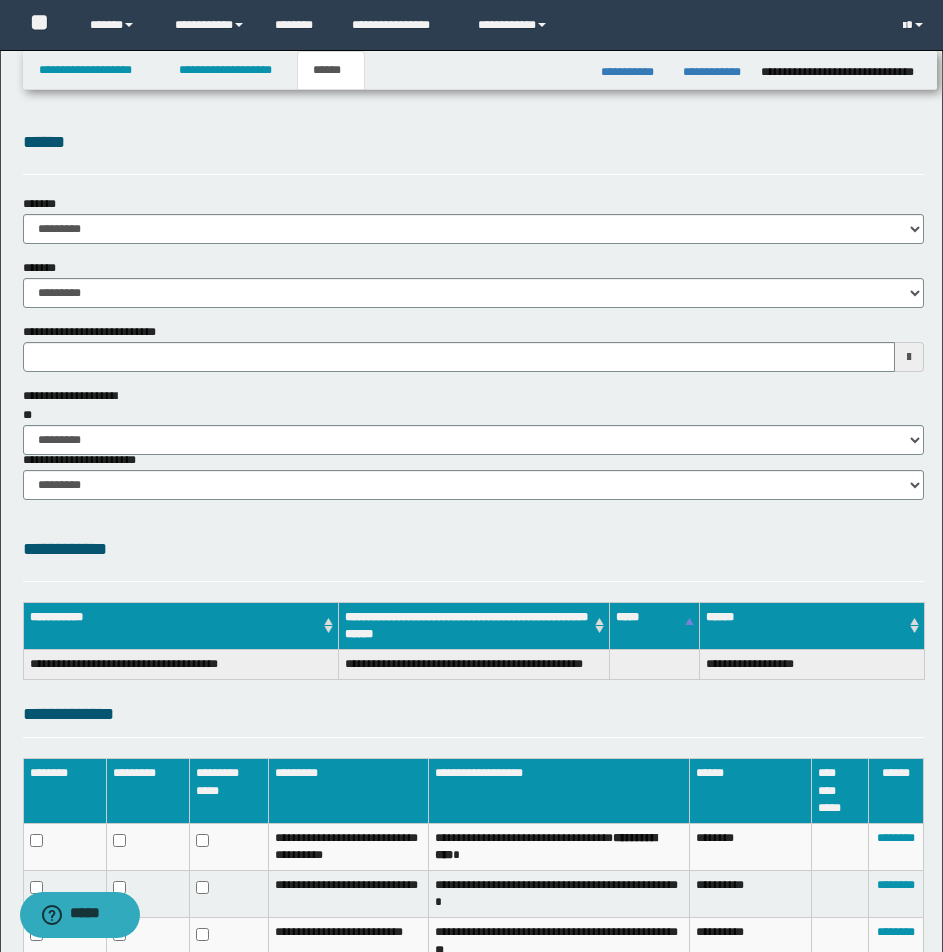 scroll, scrollTop: 0, scrollLeft: 0, axis: both 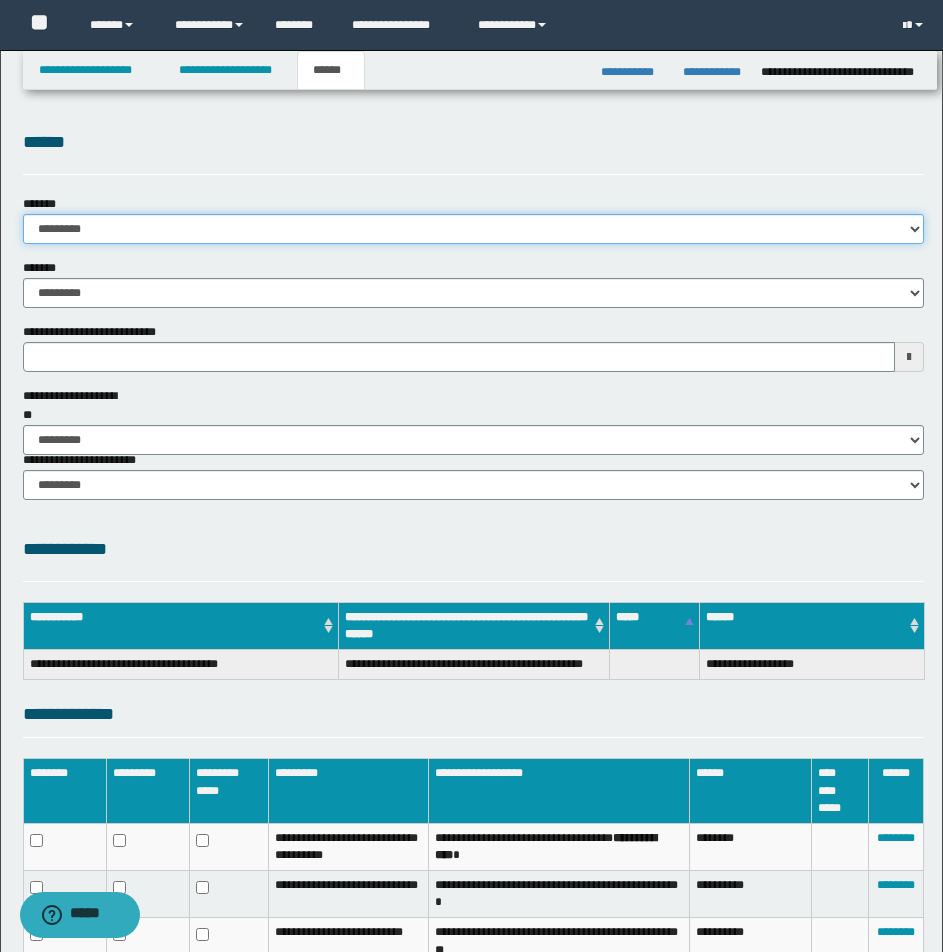 click on "**********" at bounding box center (473, 229) 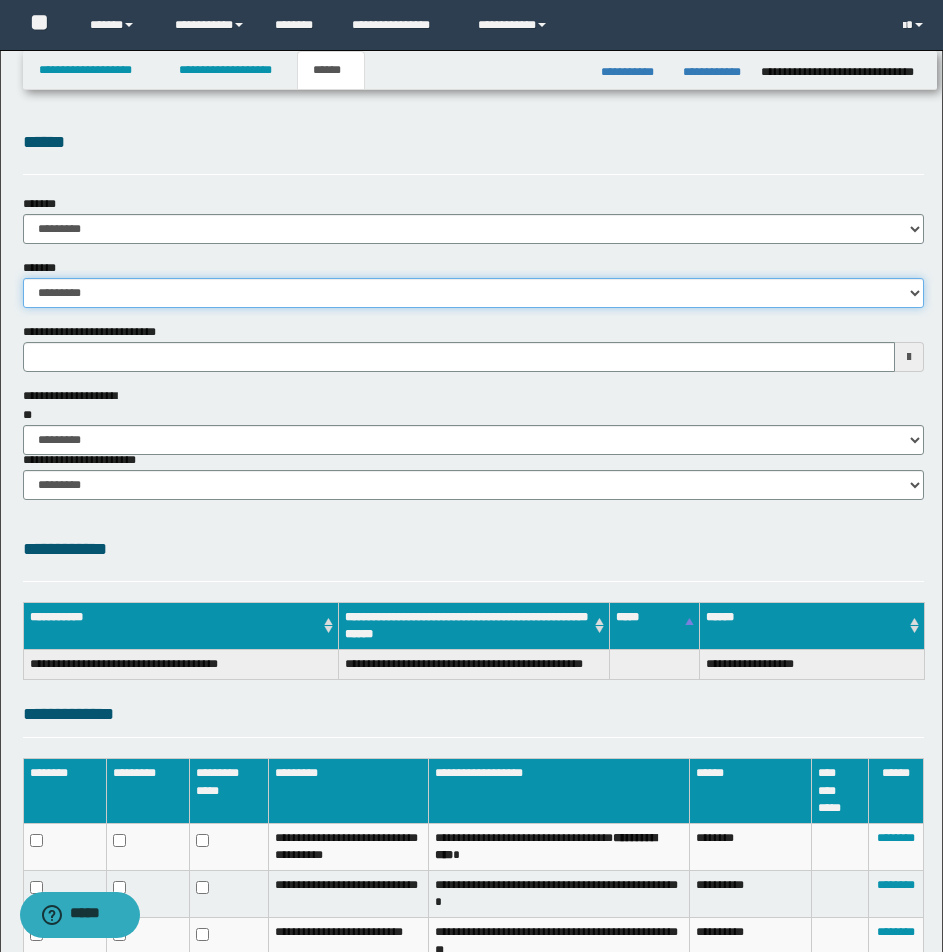 click on "**********" at bounding box center [473, 293] 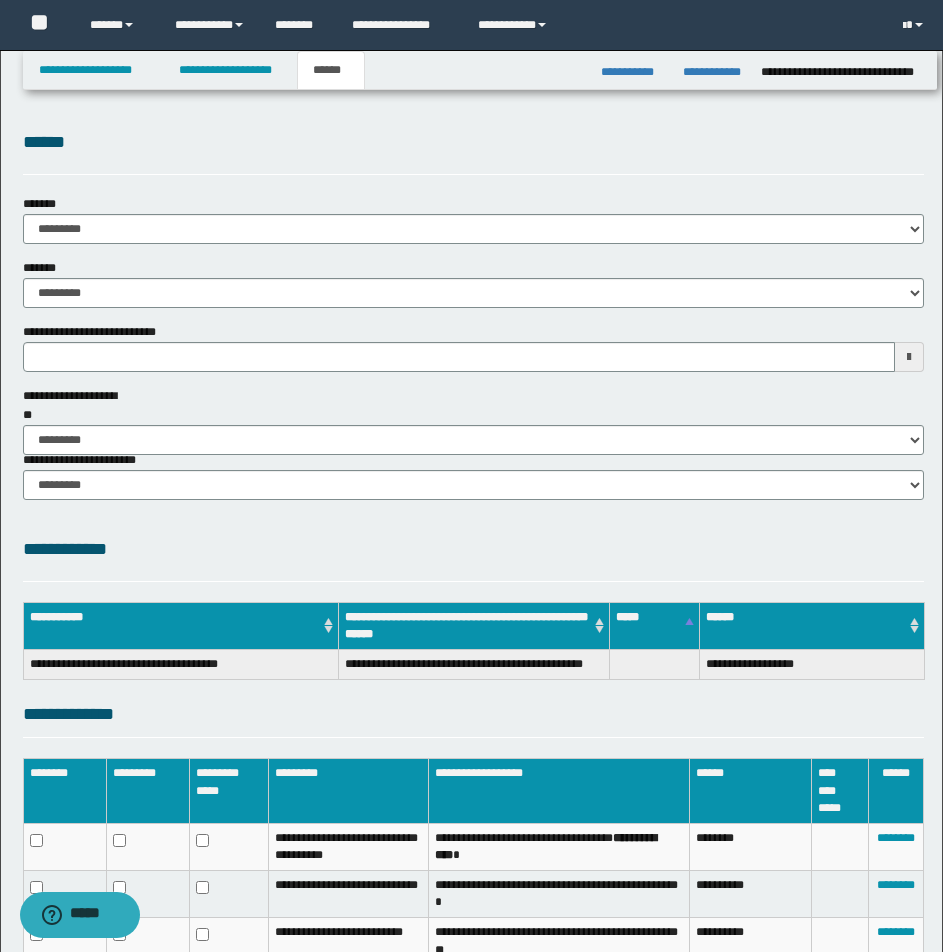 type 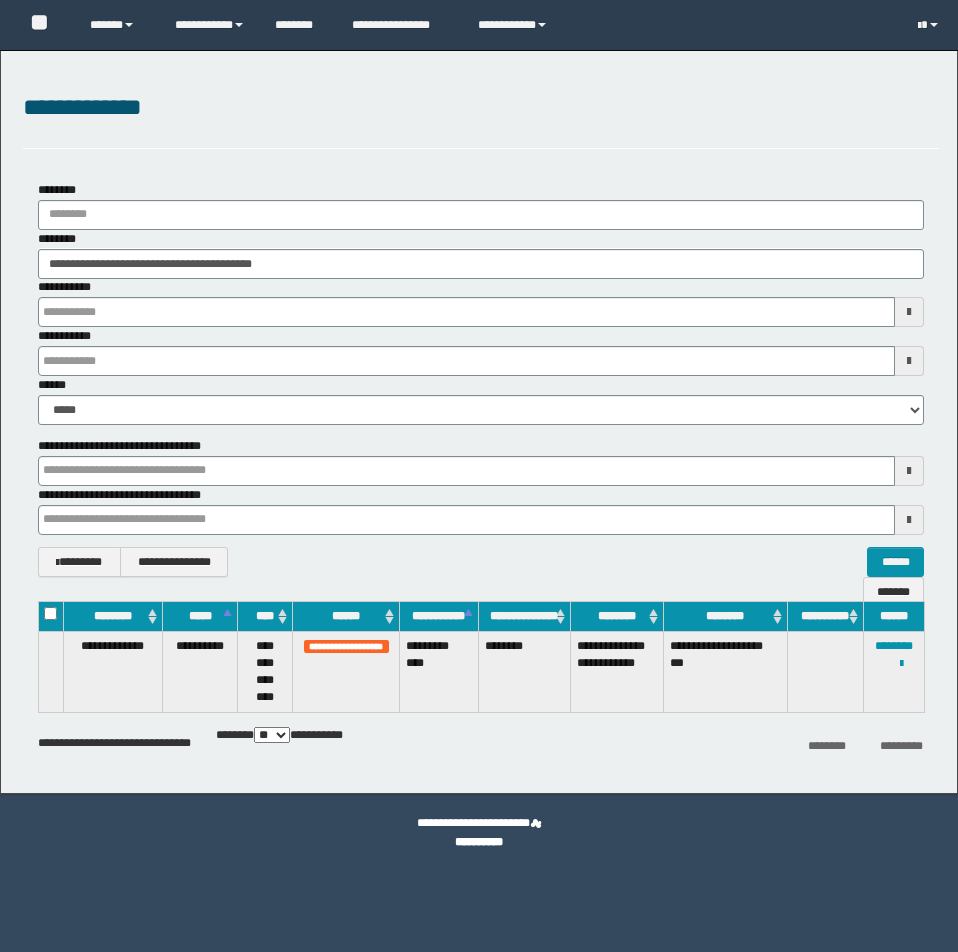 scroll, scrollTop: 0, scrollLeft: 0, axis: both 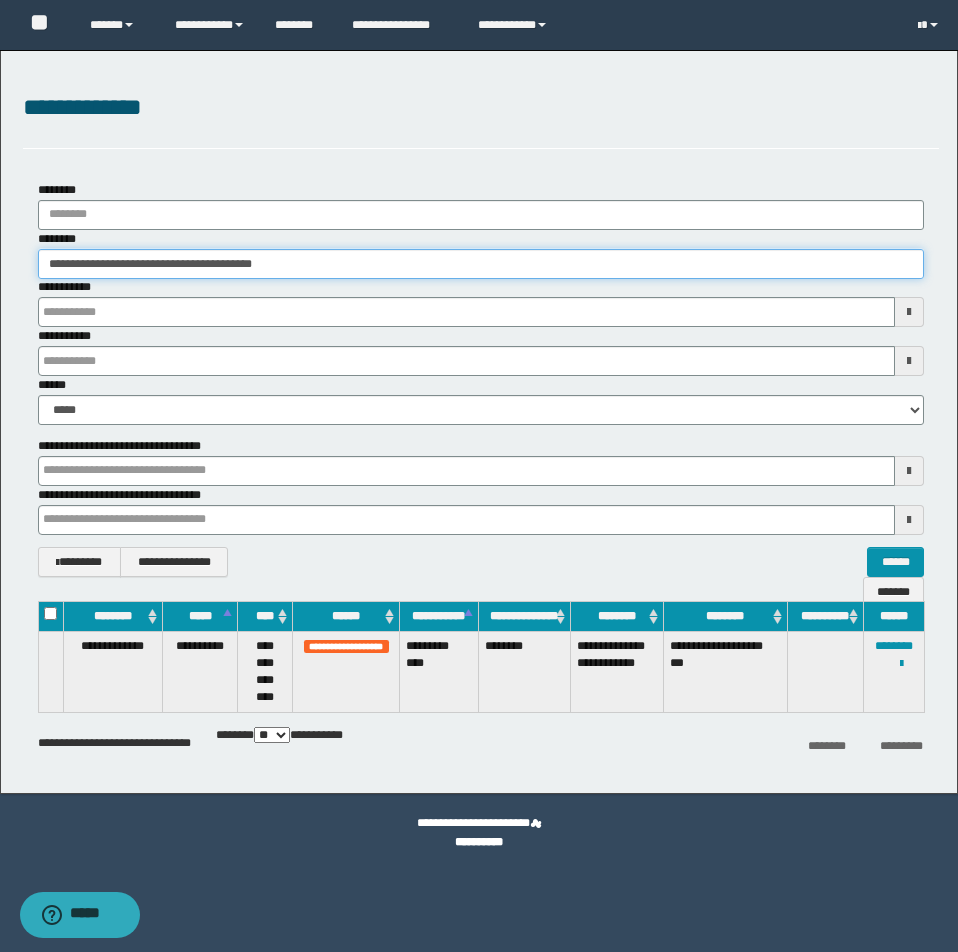click on "**********" at bounding box center (481, 264) 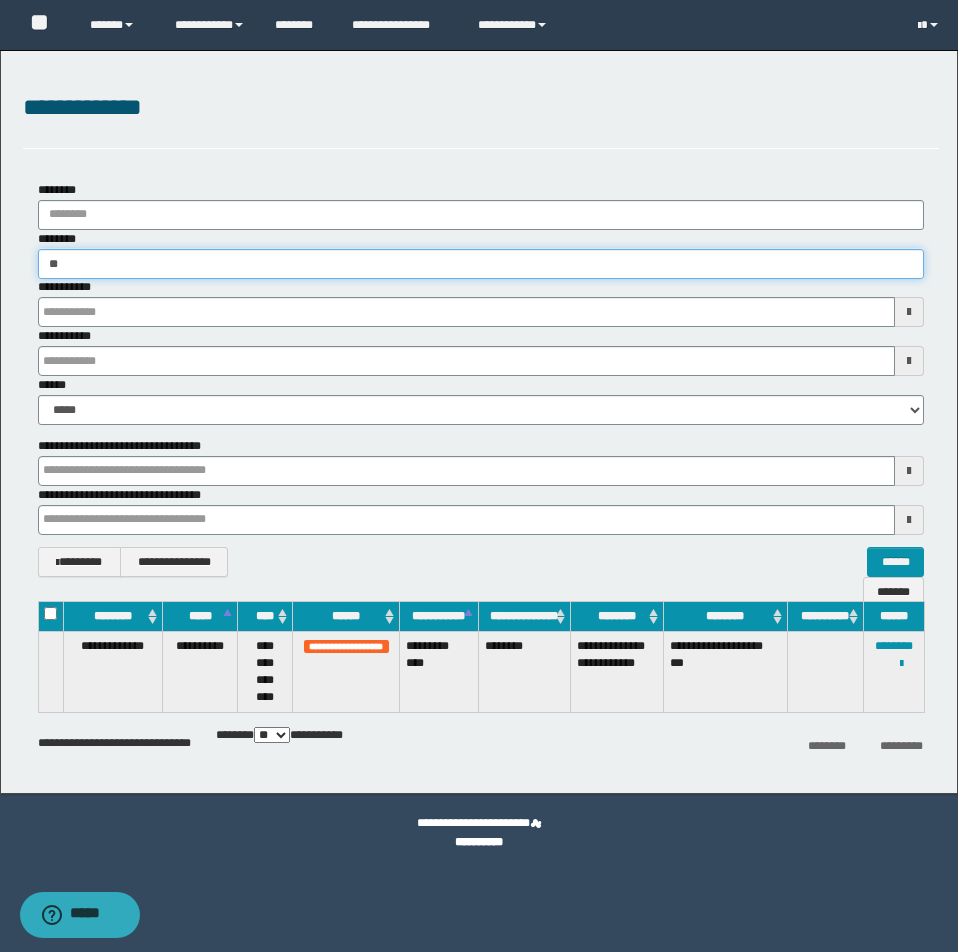 type on "*" 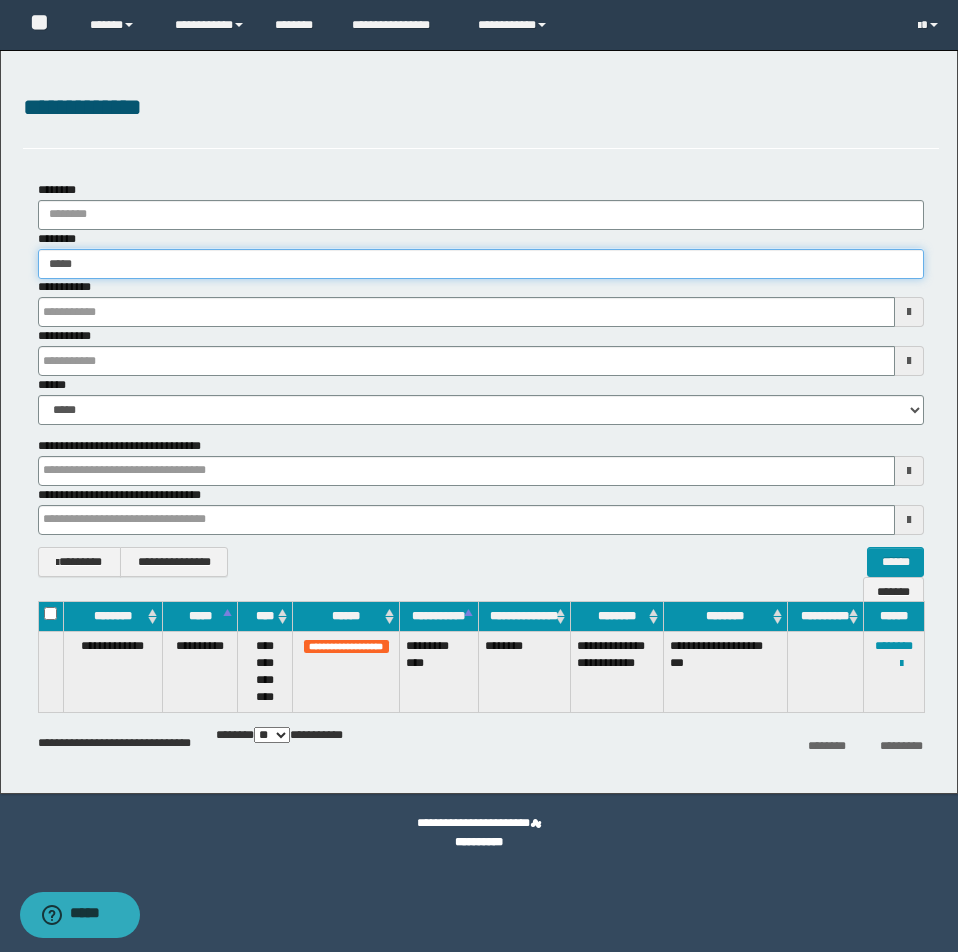 type on "*****" 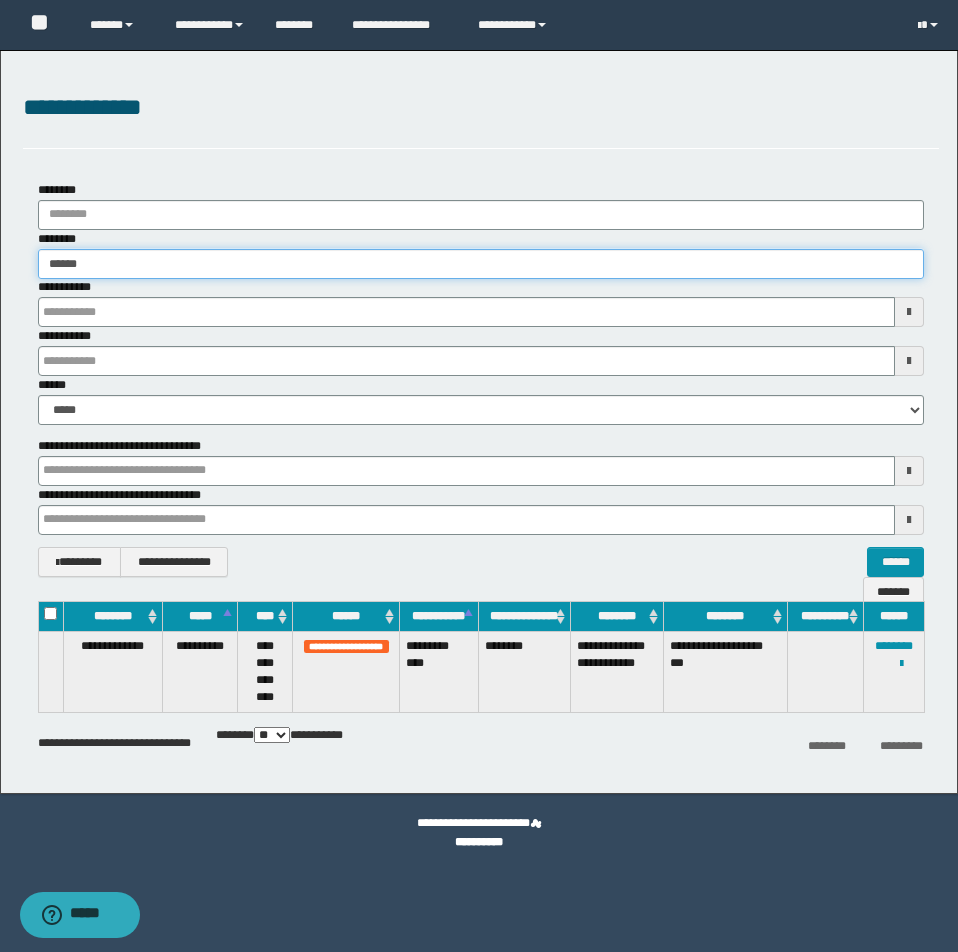 type on "*****" 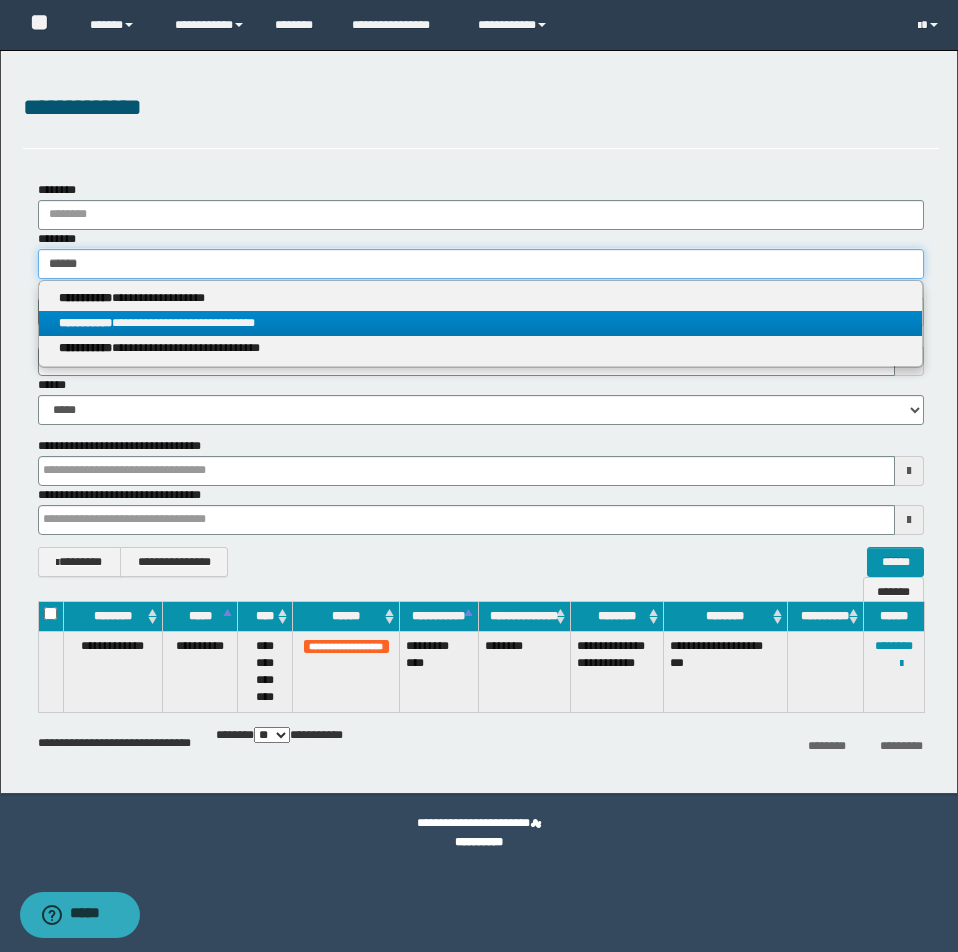 type on "*****" 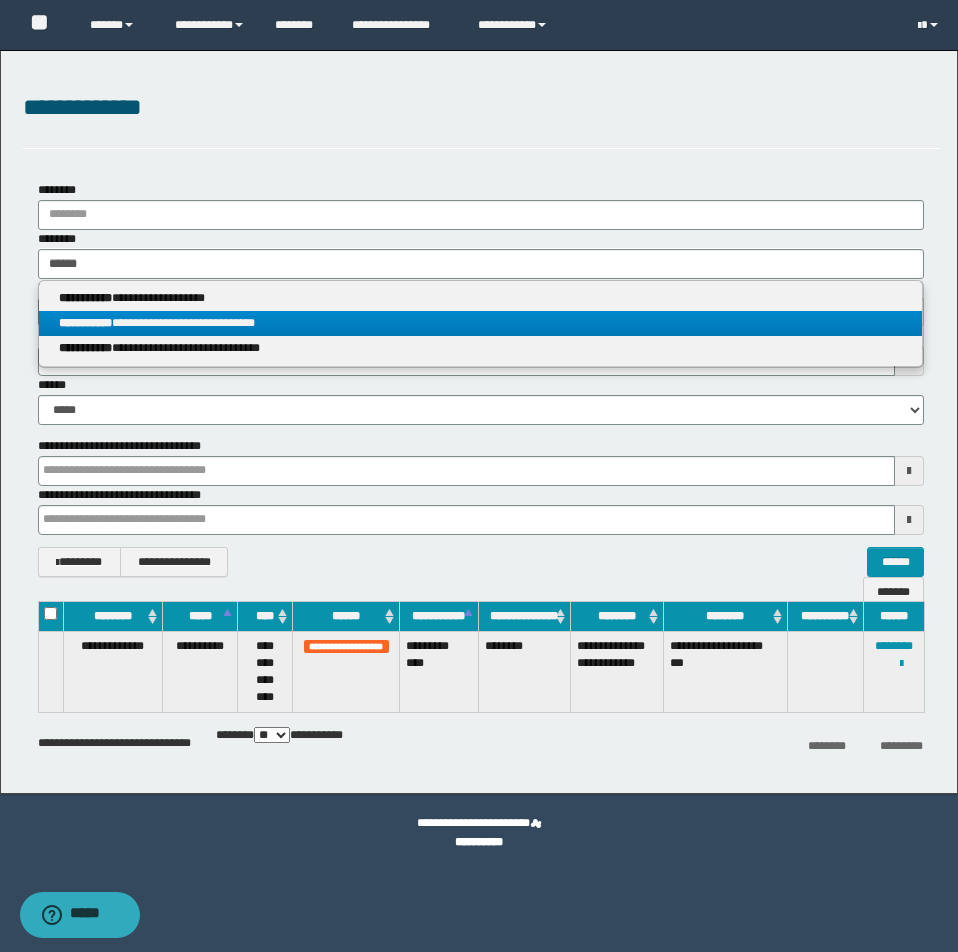 click on "**********" at bounding box center [480, 323] 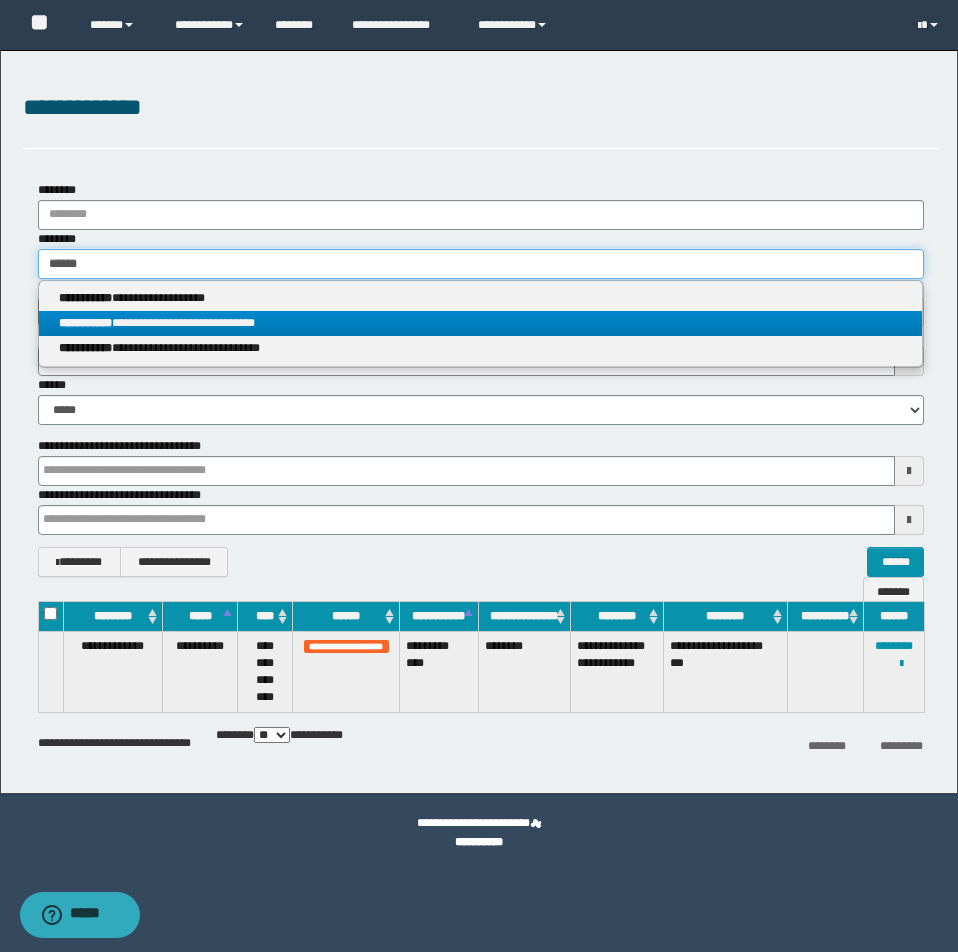 type 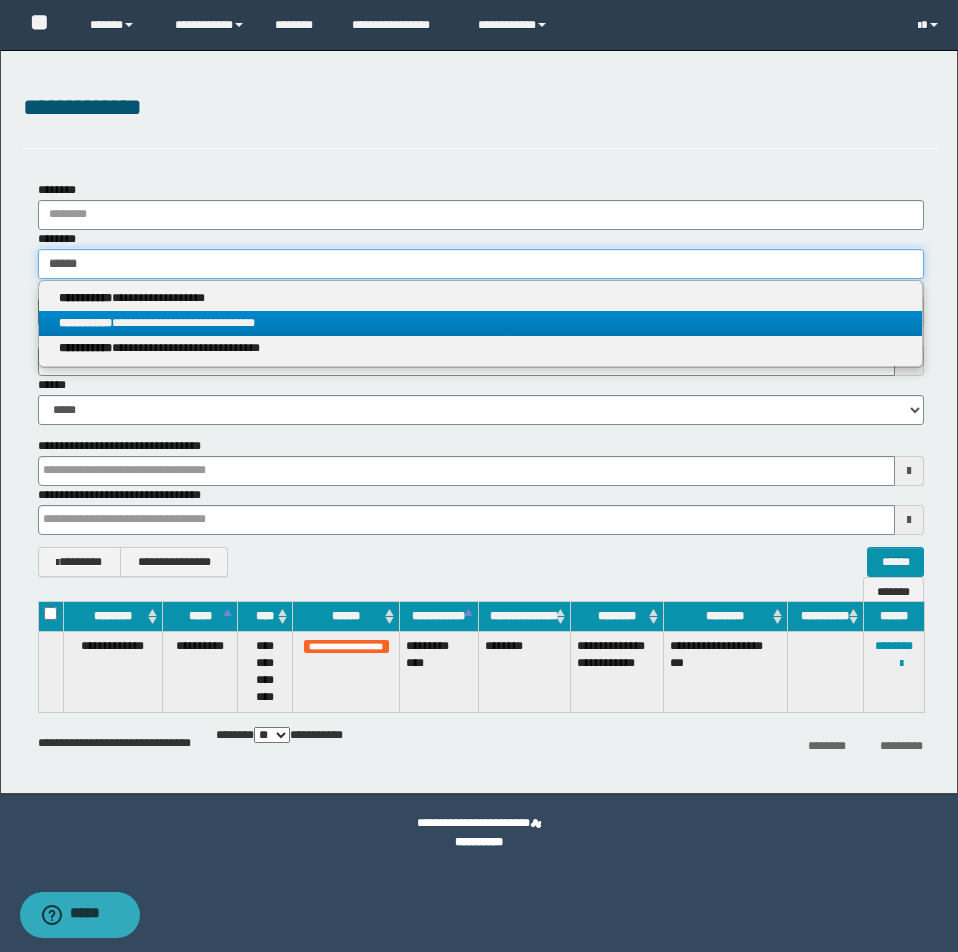 type on "**********" 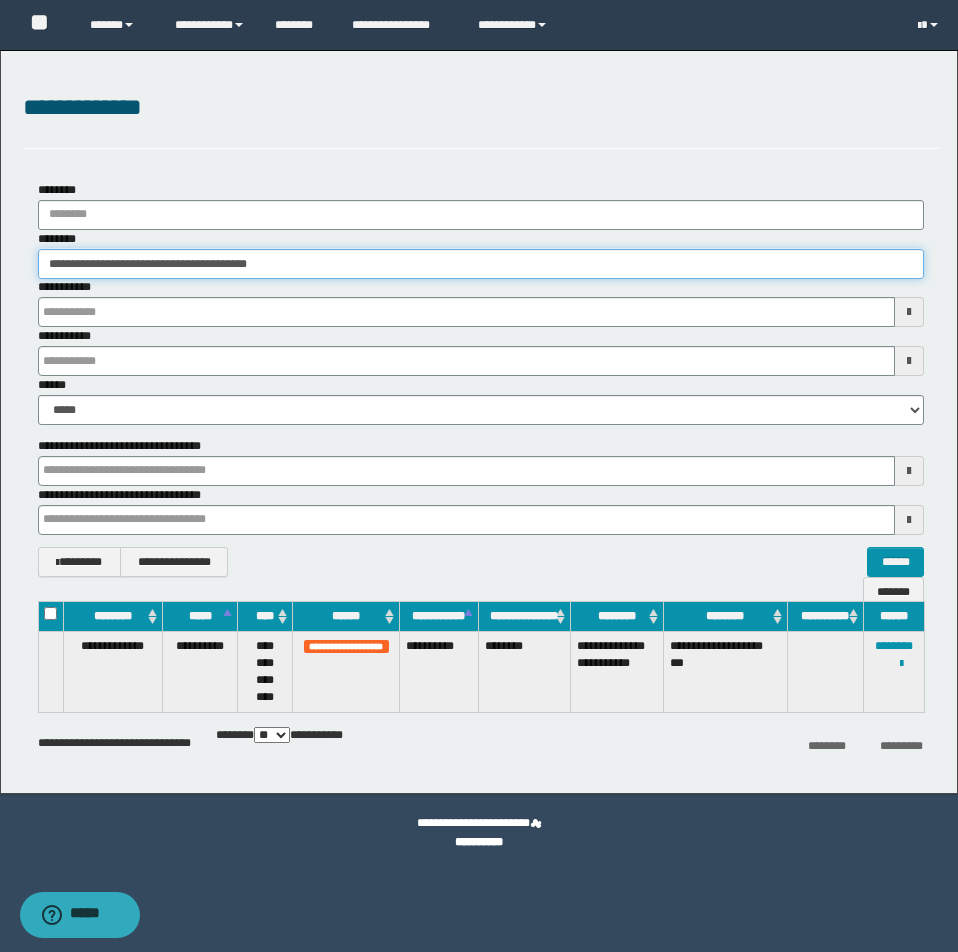 drag, startPoint x: 46, startPoint y: 263, endPoint x: 487, endPoint y: 268, distance: 441.02835 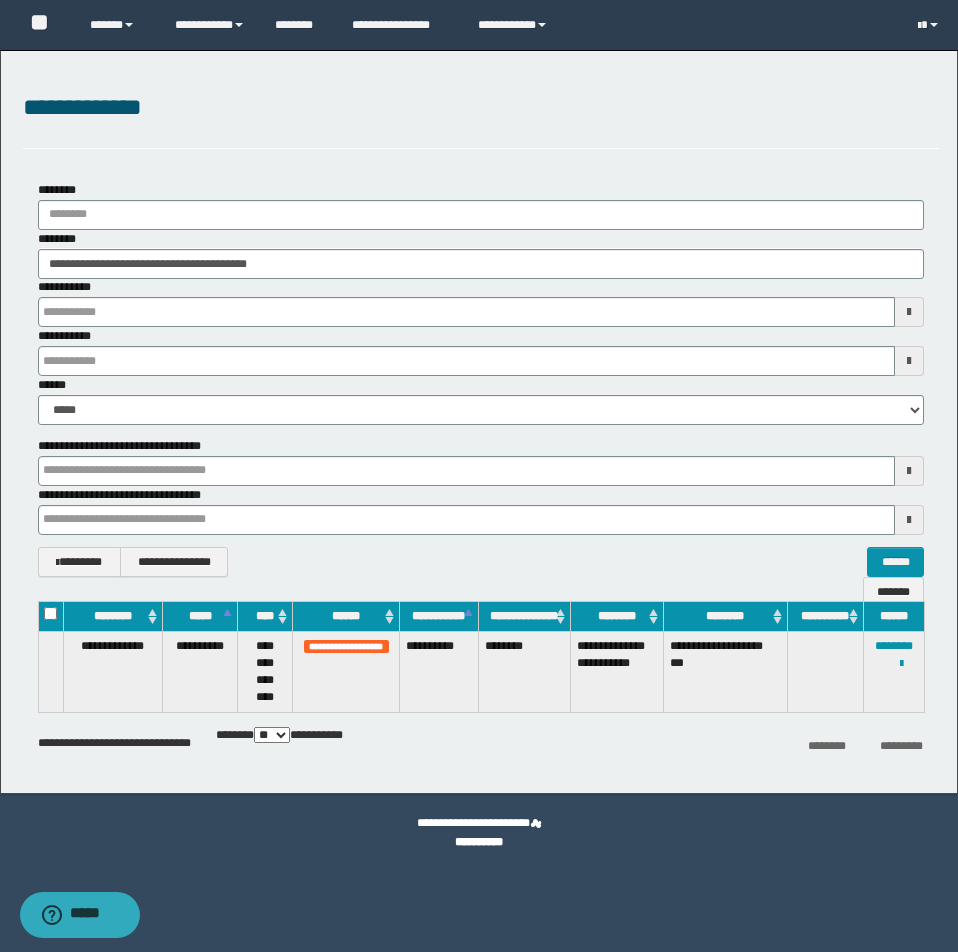click at bounding box center [0, 0] 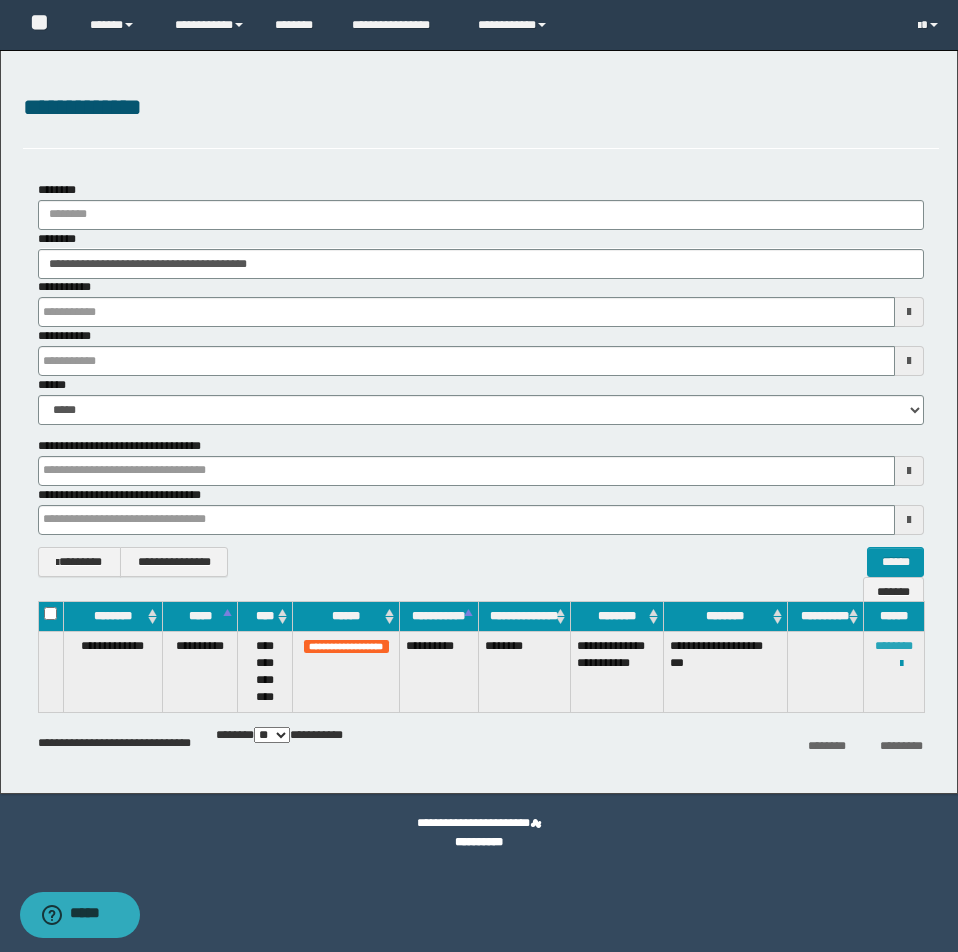 click on "********" at bounding box center [894, 646] 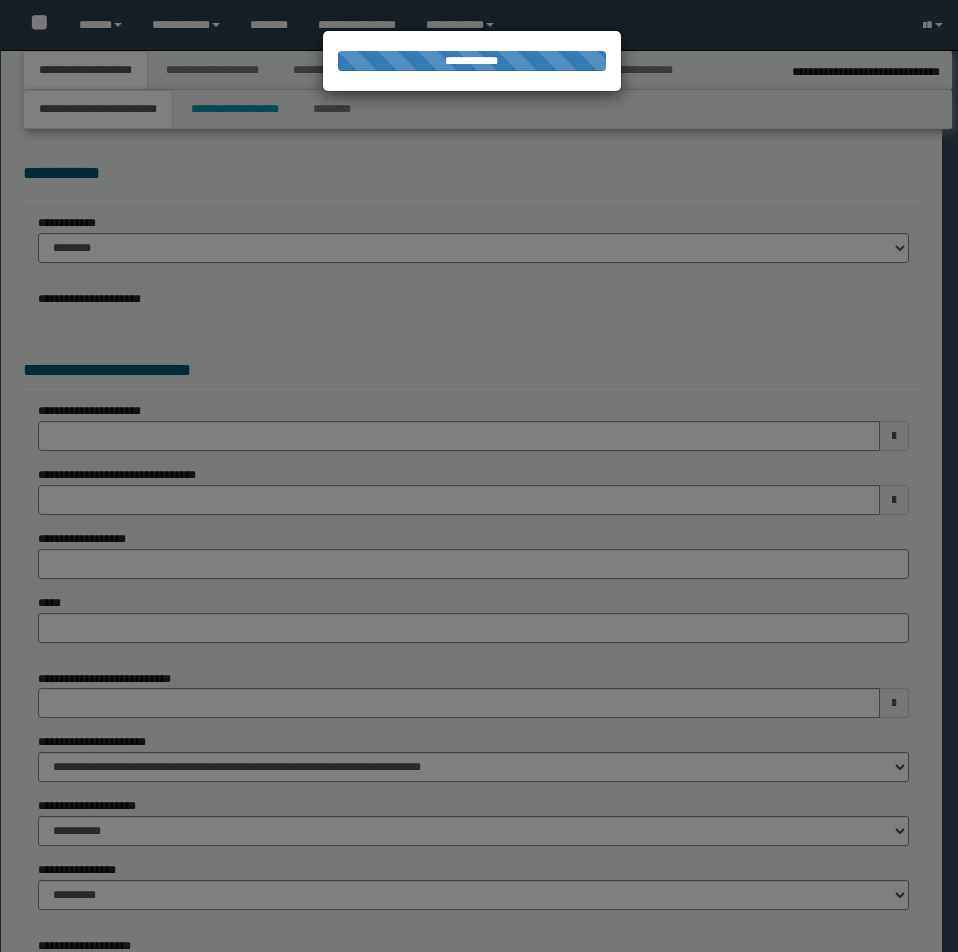 select on "*" 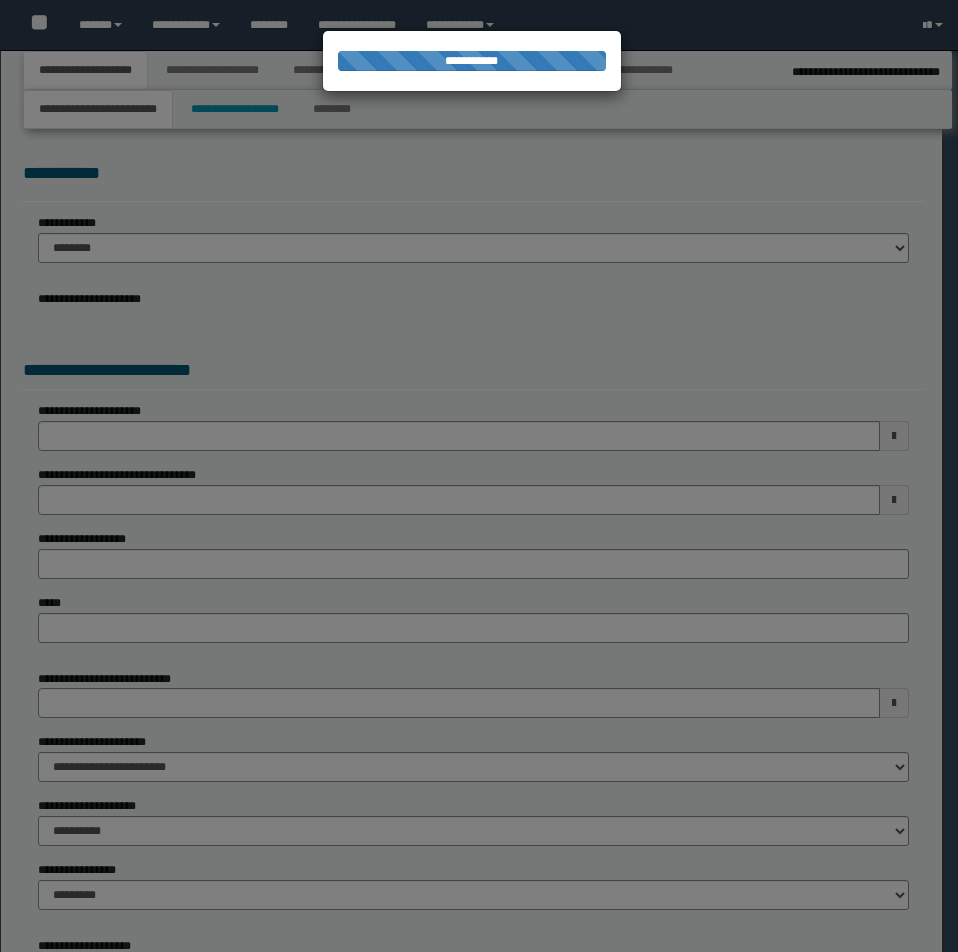 select on "*" 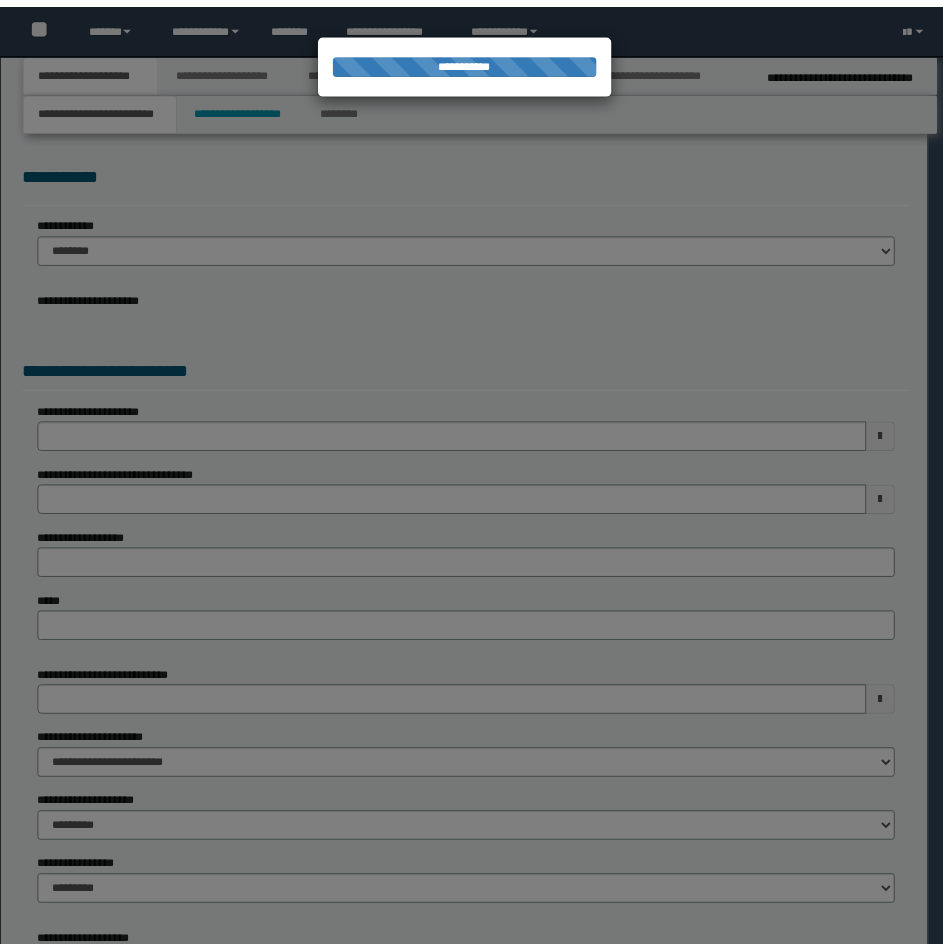 scroll, scrollTop: 0, scrollLeft: 0, axis: both 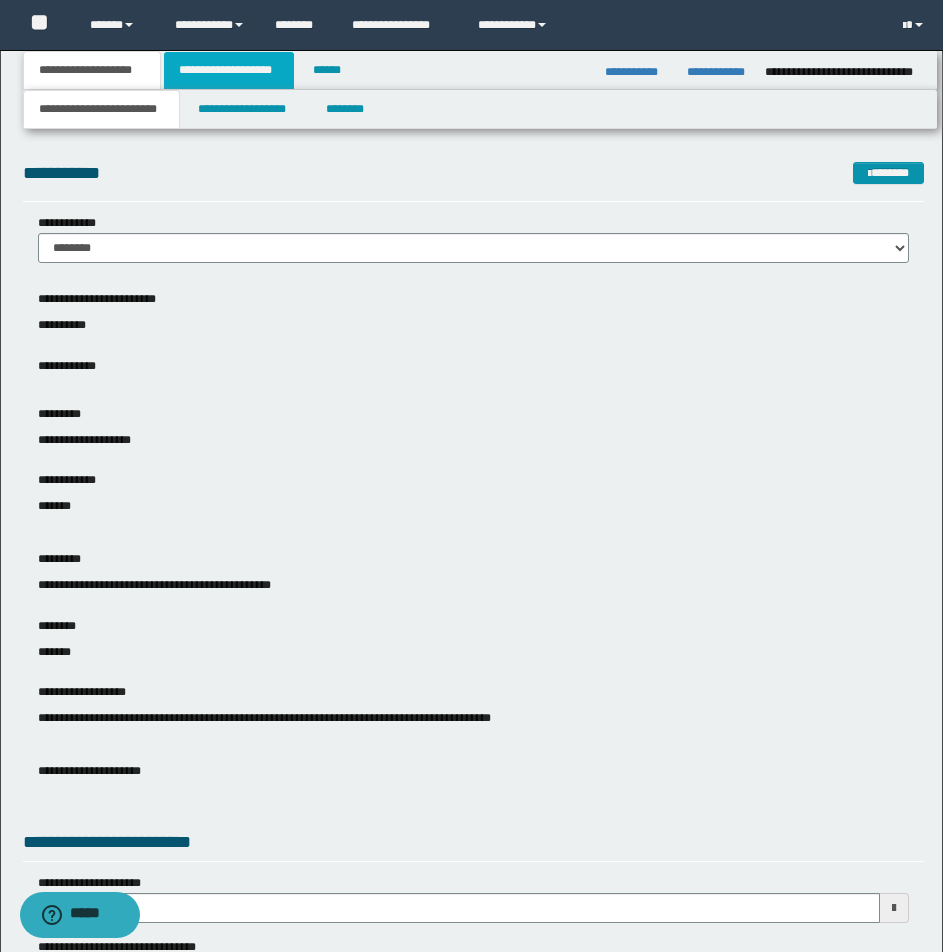click on "**********" at bounding box center [229, 70] 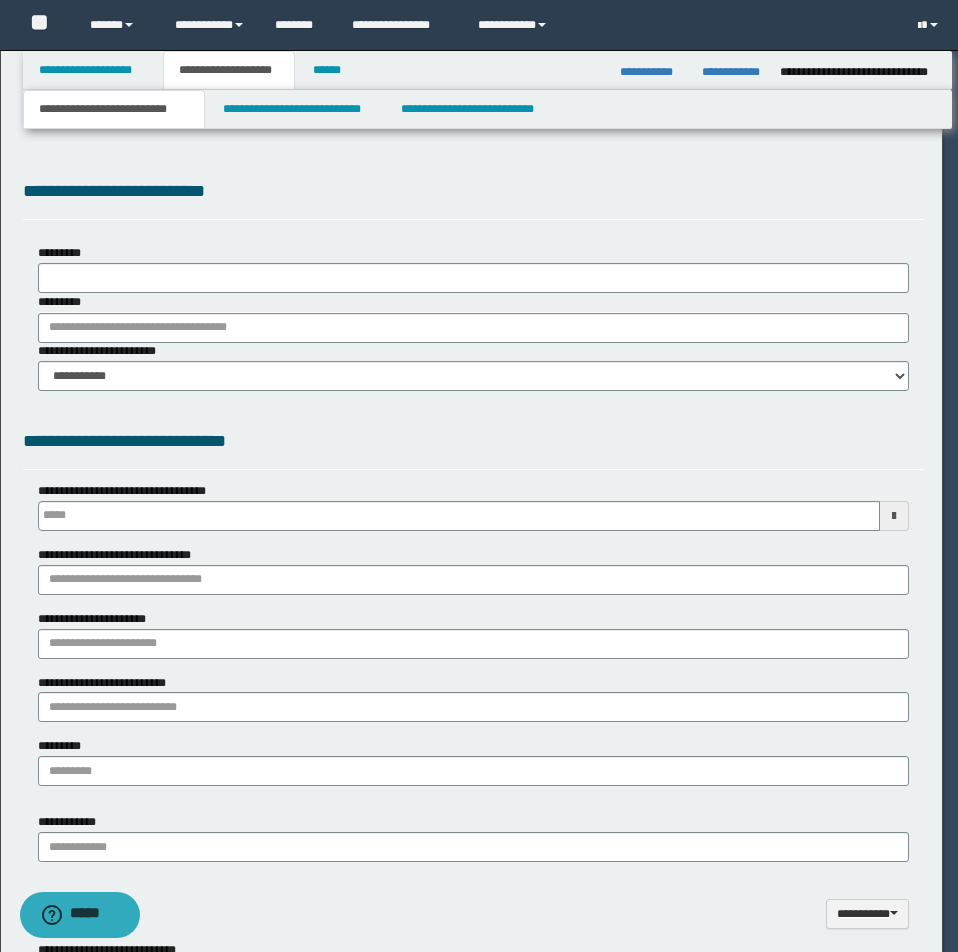 type 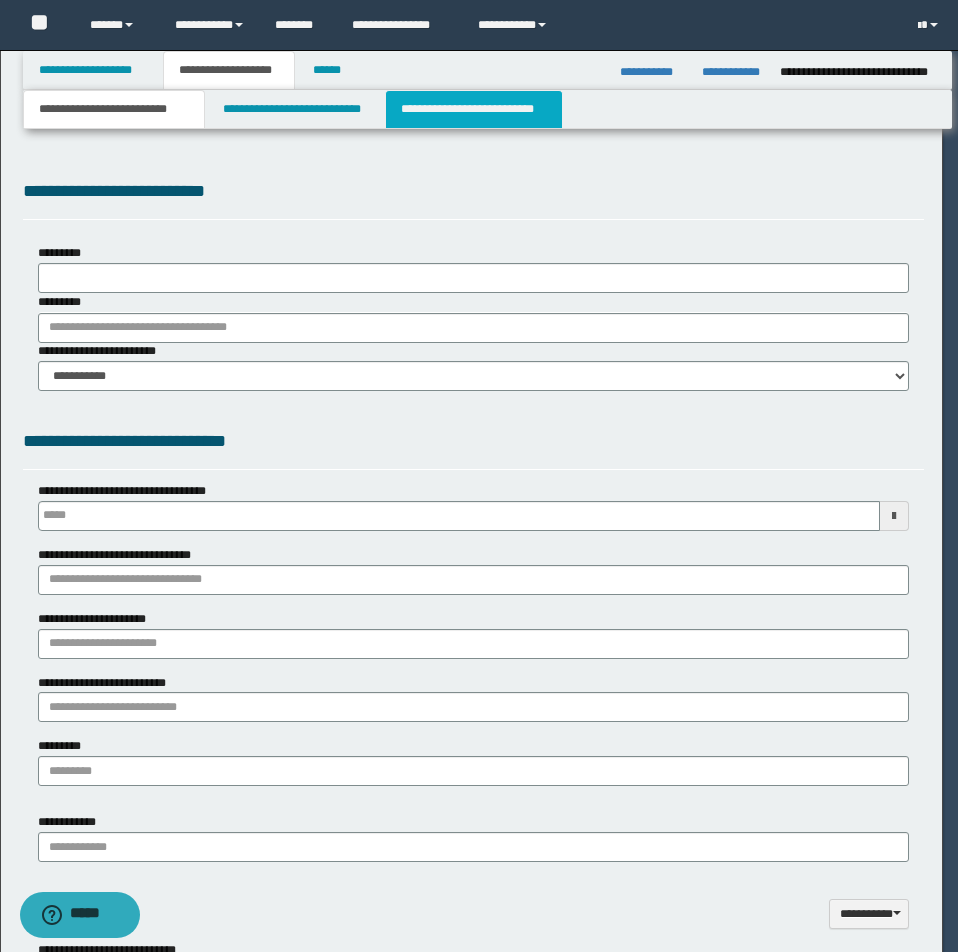 click on "**********" at bounding box center (474, 109) 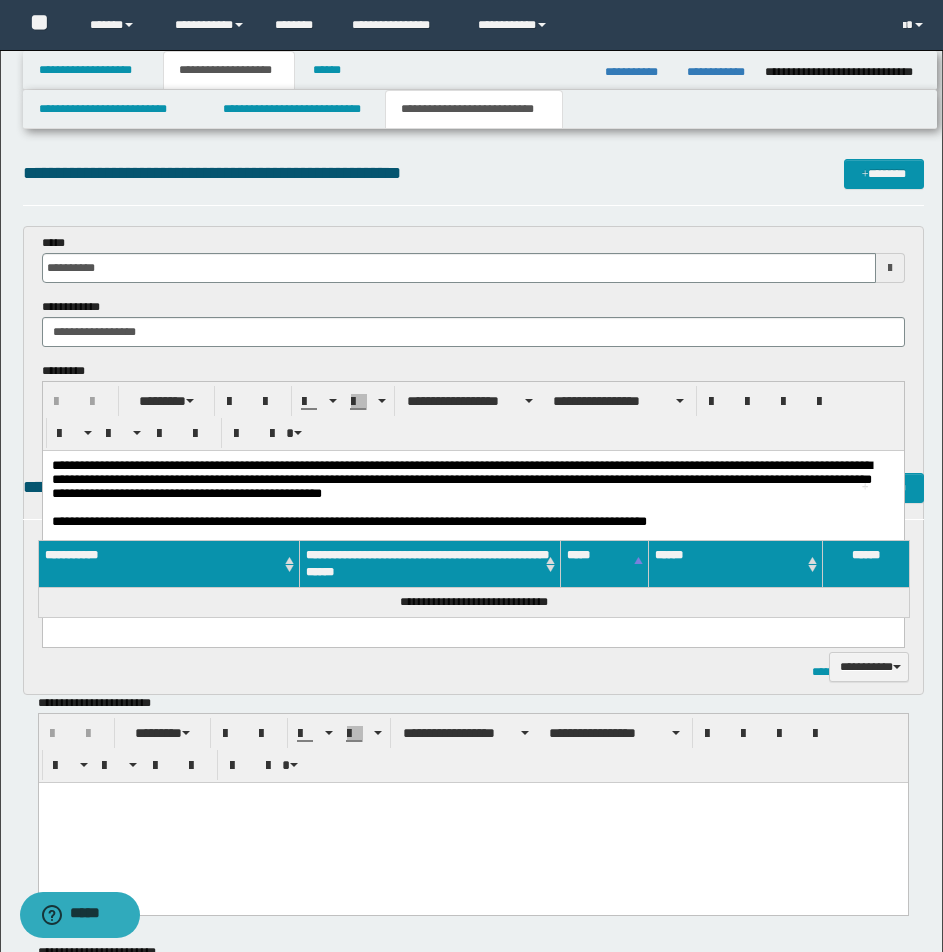 scroll, scrollTop: 0, scrollLeft: 0, axis: both 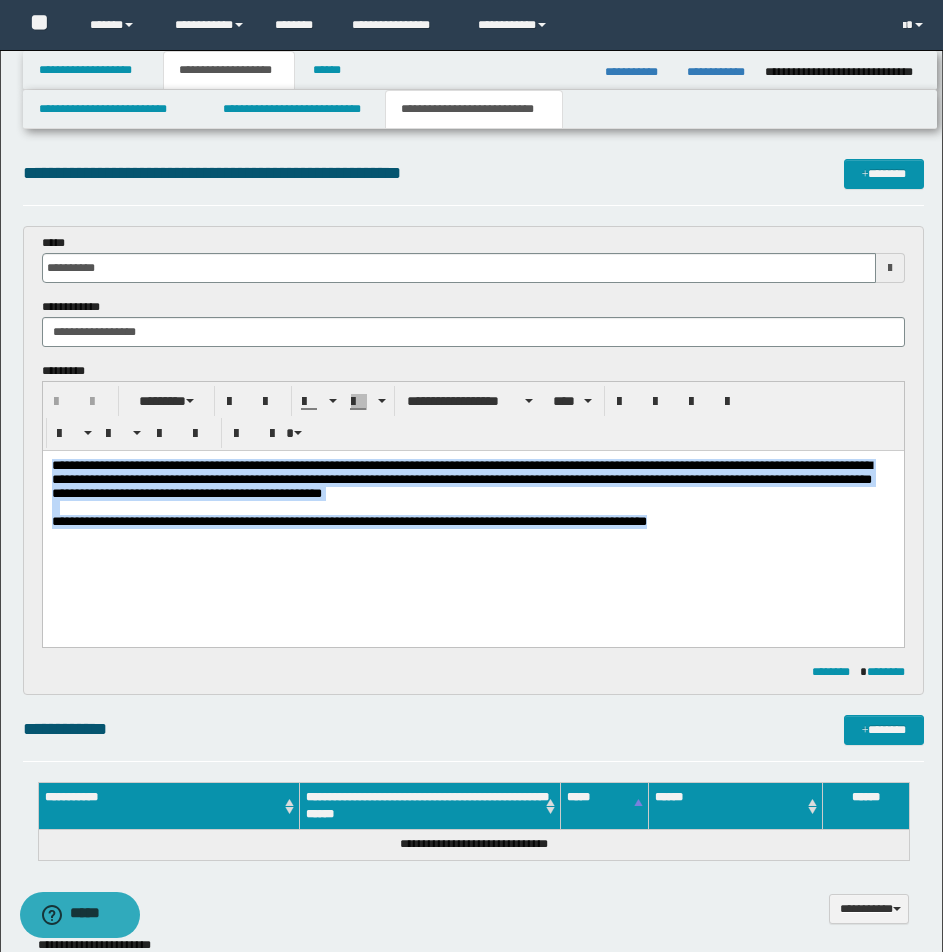 drag, startPoint x: 49, startPoint y: 459, endPoint x: 860, endPoint y: 555, distance: 816.6621 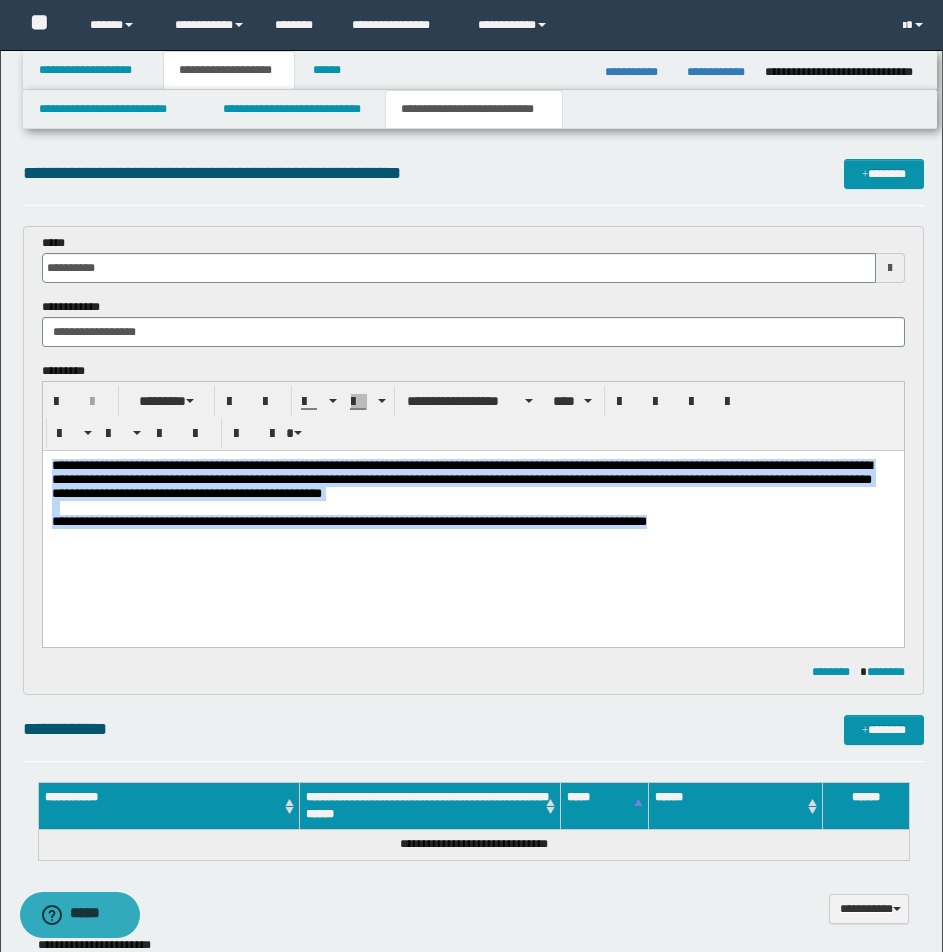 click on "**********" at bounding box center [461, 479] 